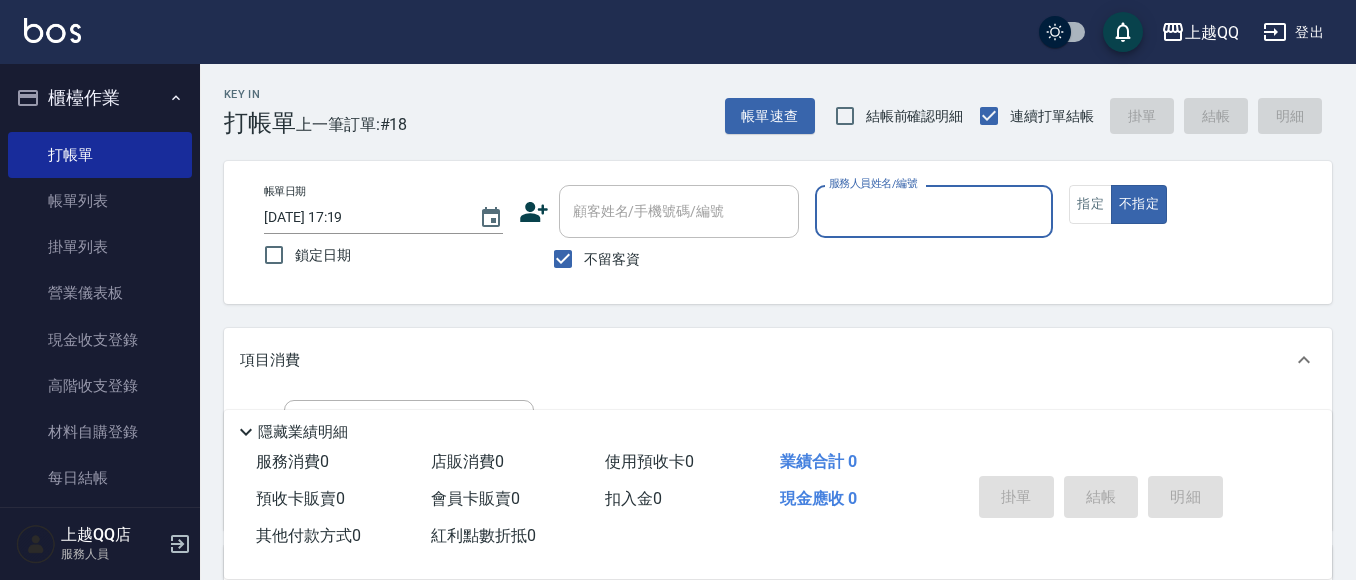 scroll, scrollTop: 0, scrollLeft: 0, axis: both 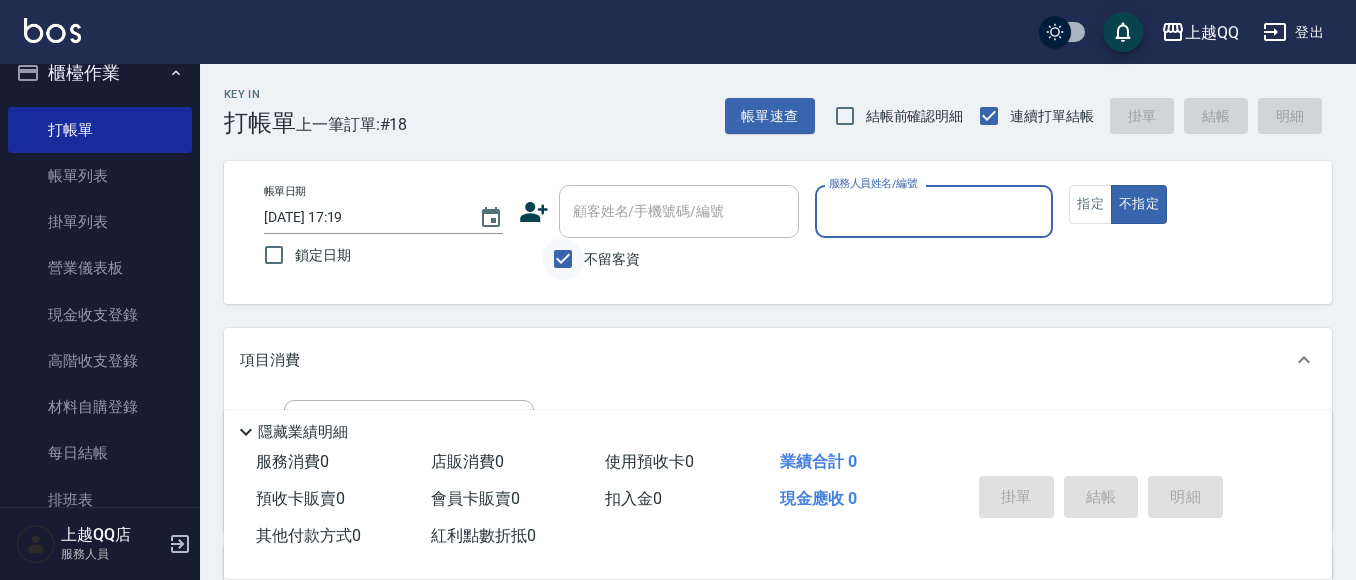 click on "不留客資" at bounding box center [563, 259] 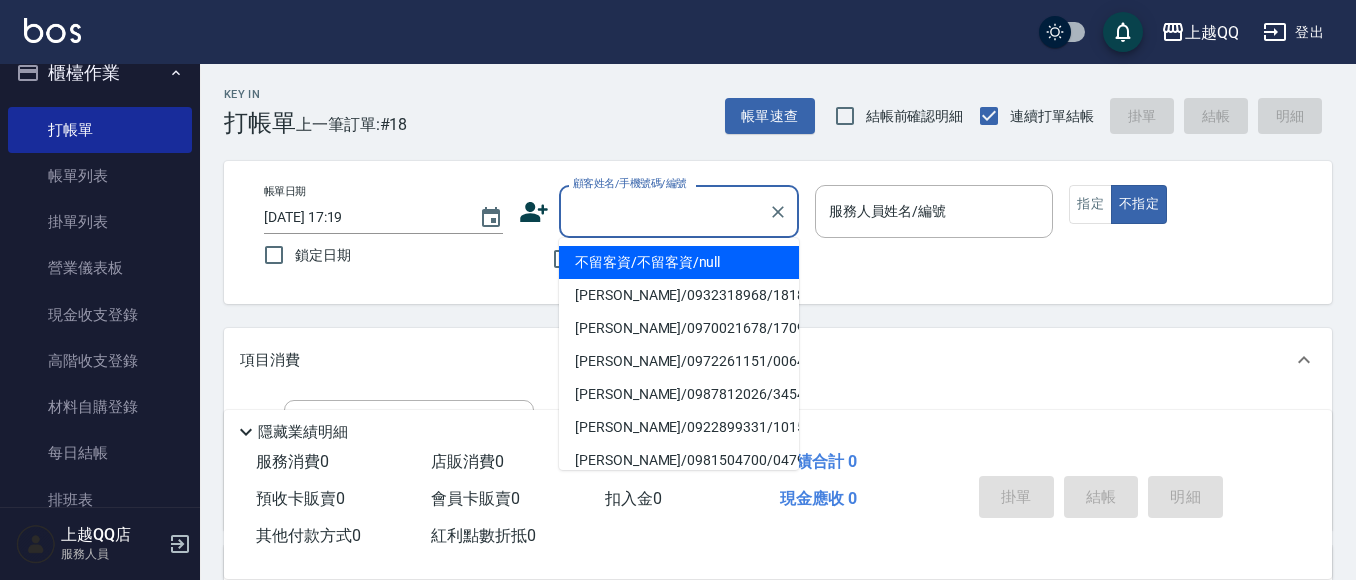 click on "顧客姓名/手機號碼/編號 顧客姓名/手機號碼/編號" at bounding box center [679, 211] 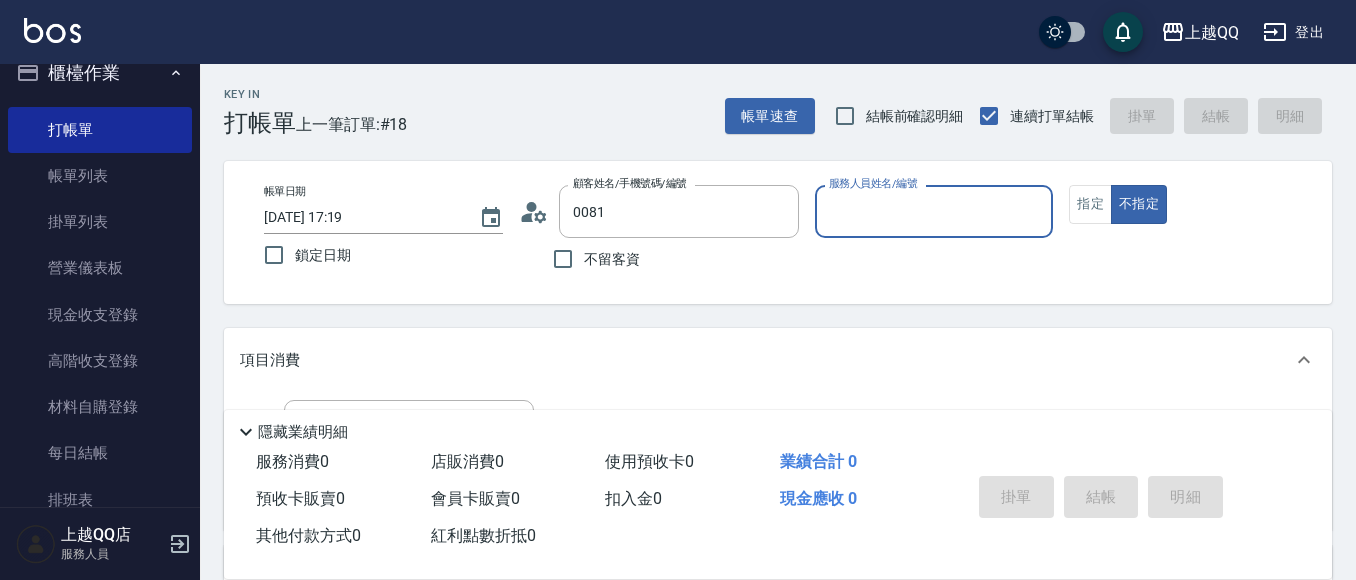 type on "[PERSON_NAME]/0939086300/0081" 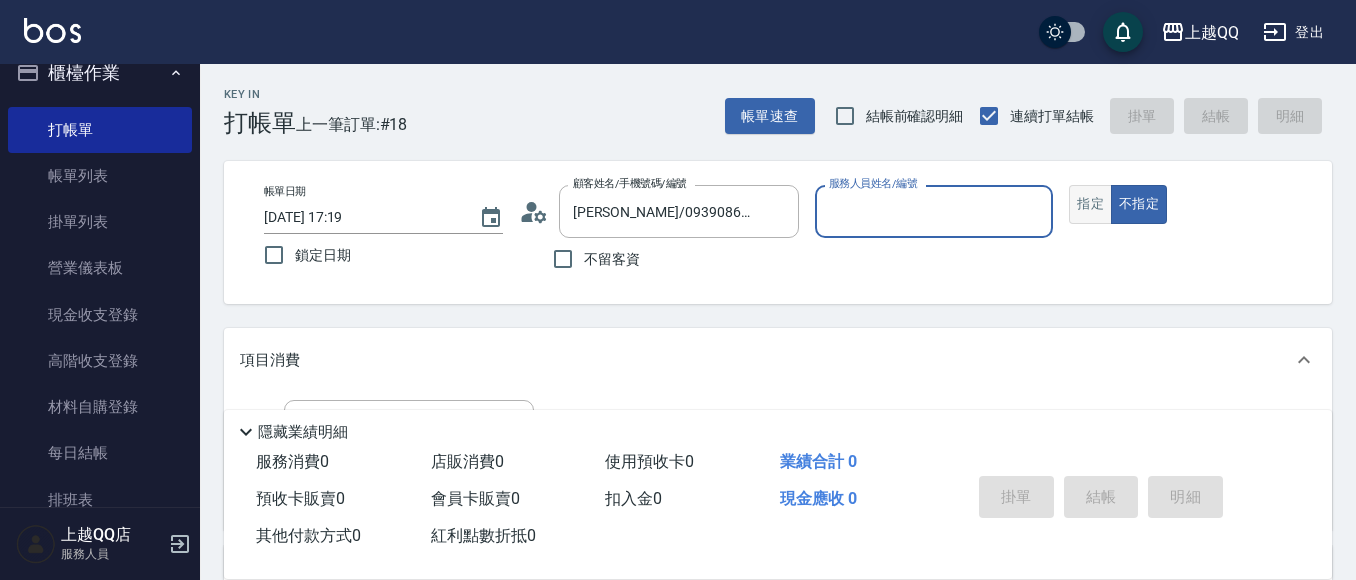 type on "佩怡-3" 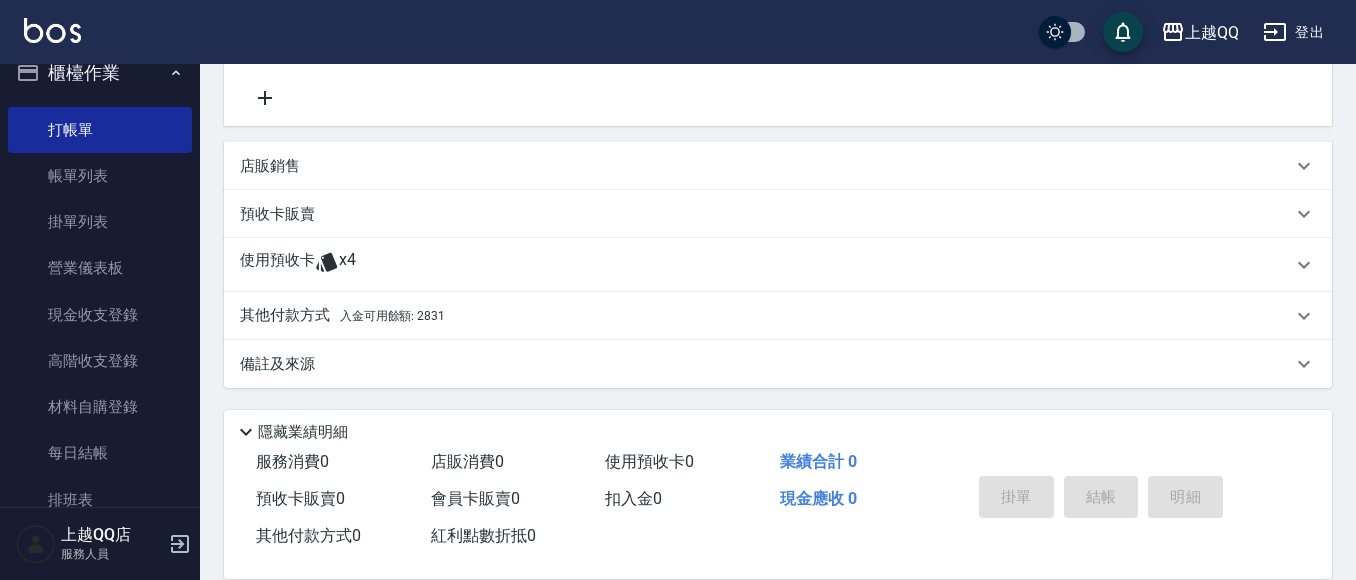 scroll, scrollTop: 0, scrollLeft: 0, axis: both 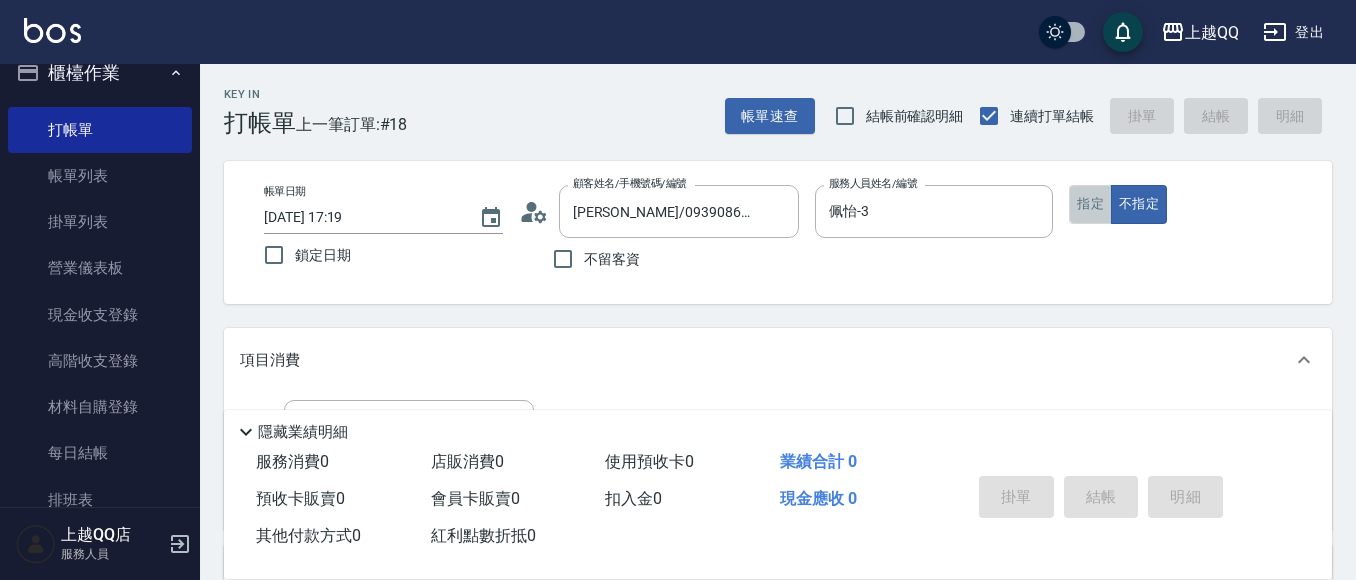 click on "指定" at bounding box center [1090, 204] 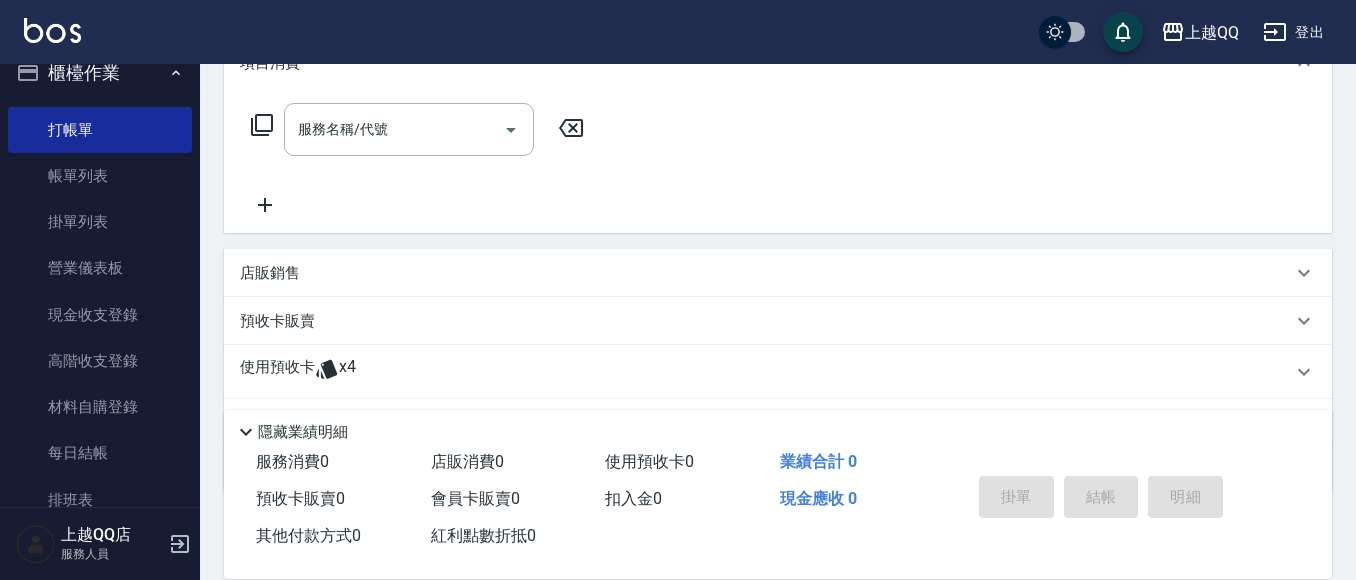 scroll, scrollTop: 253, scrollLeft: 0, axis: vertical 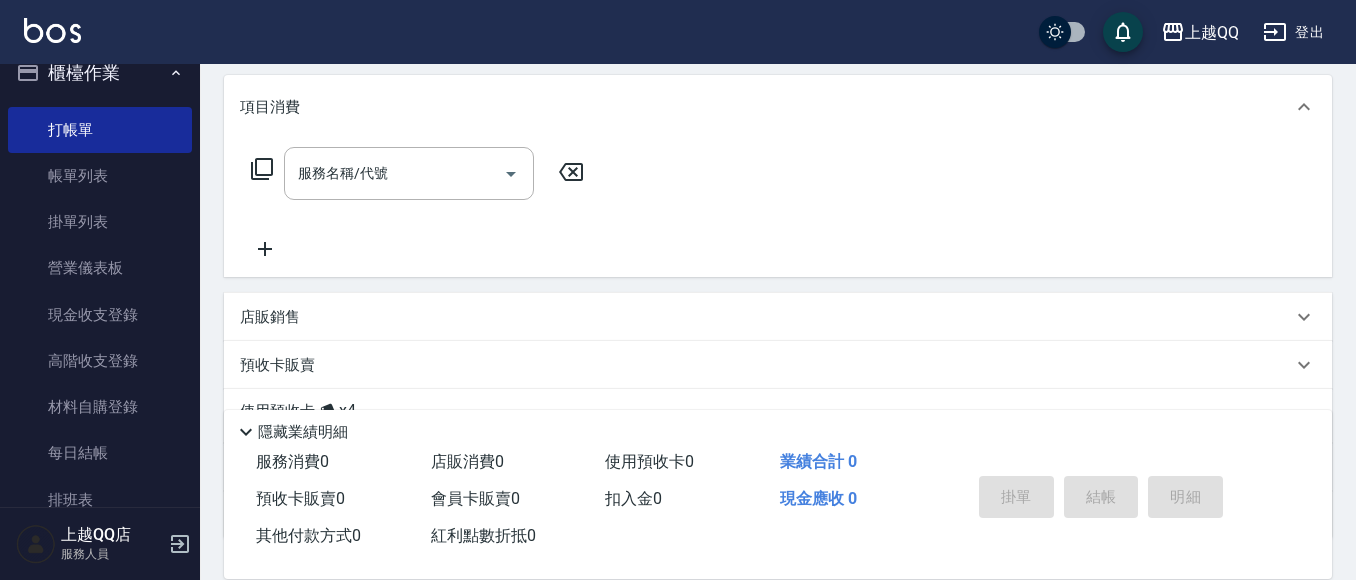 click on "服務名稱/代號 服務名稱/代號" at bounding box center [409, 173] 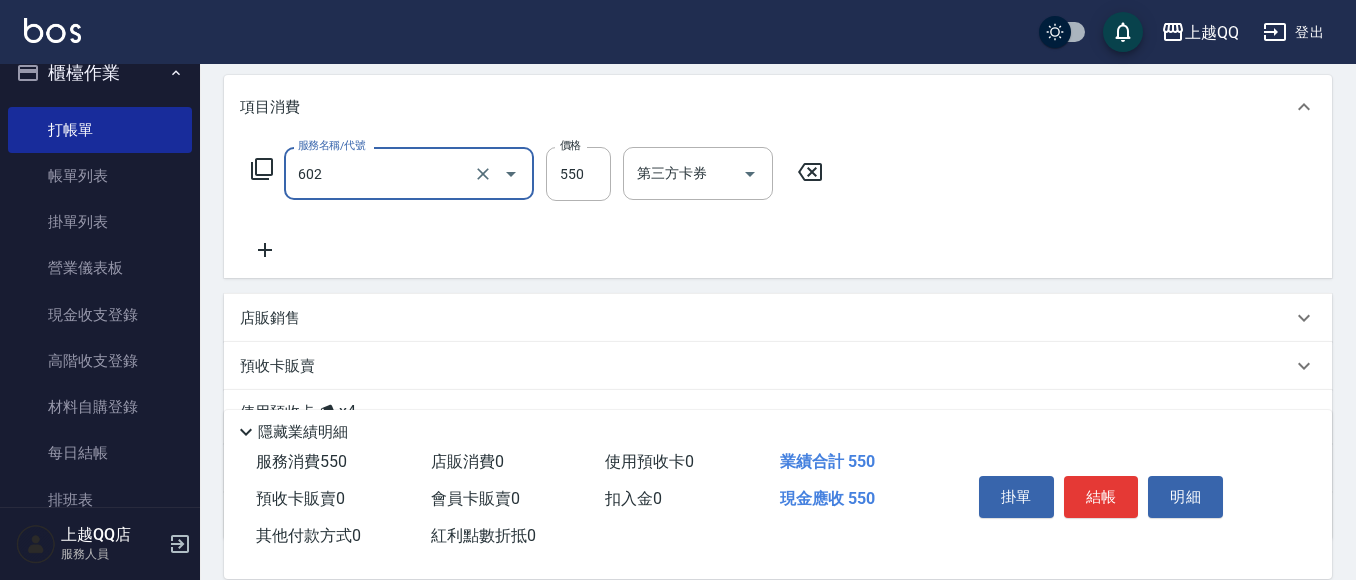 type on "髮原素清潔舒醒頭皮洗(602)" 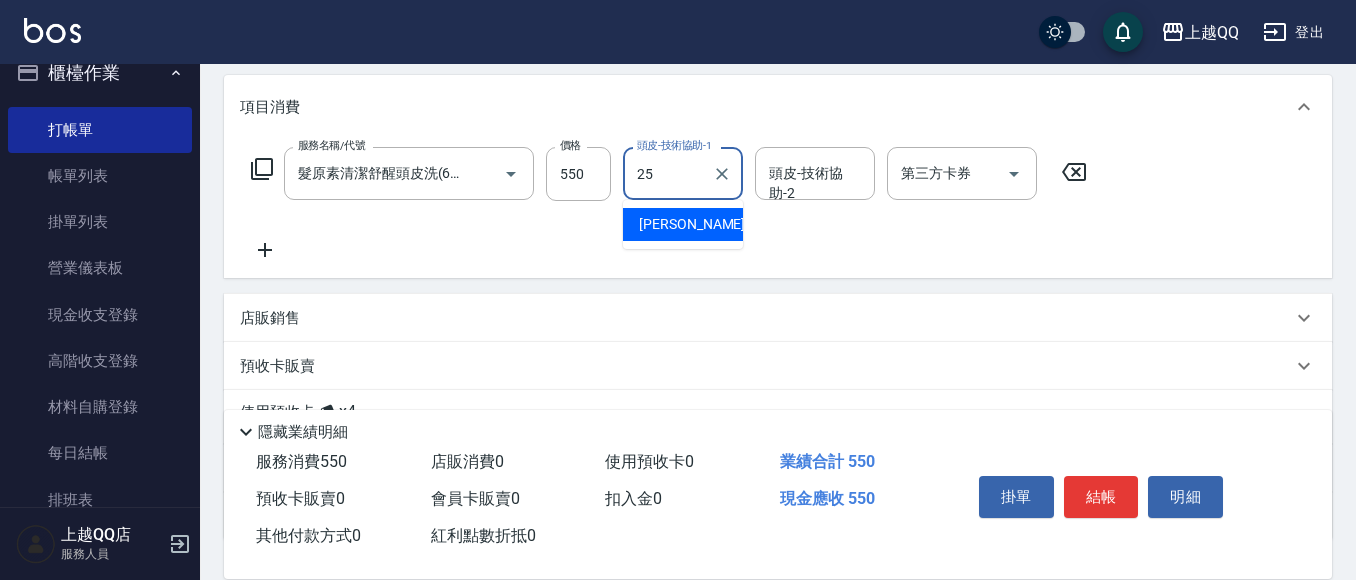 type on "[PERSON_NAME]-25" 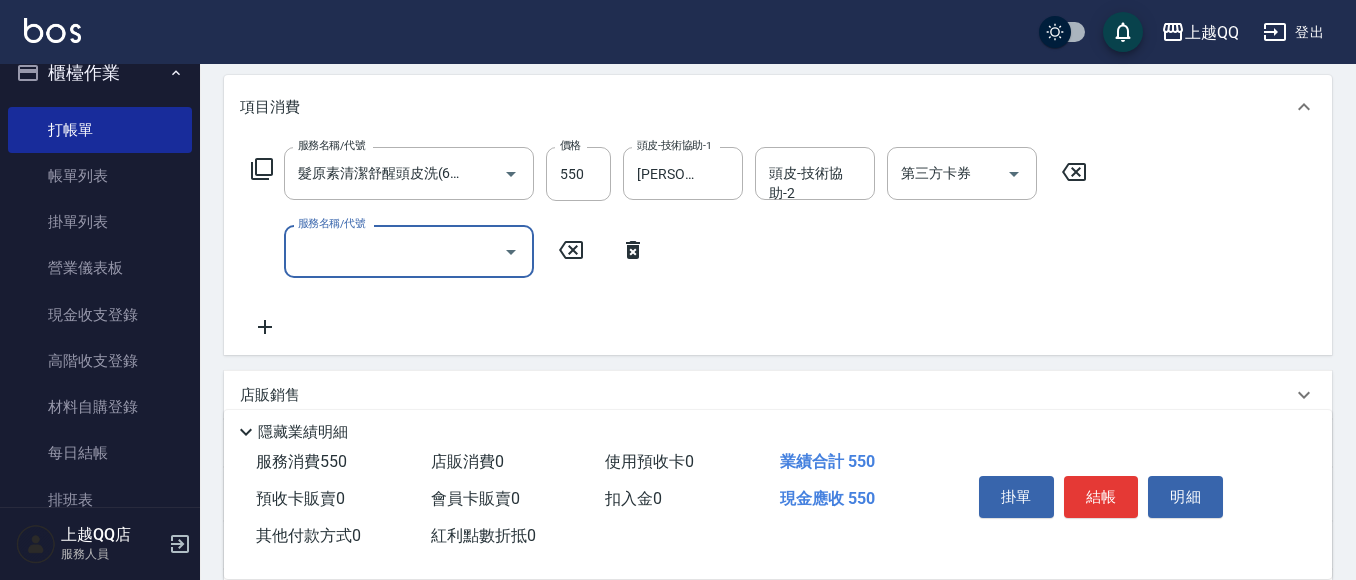 scroll, scrollTop: 0, scrollLeft: 0, axis: both 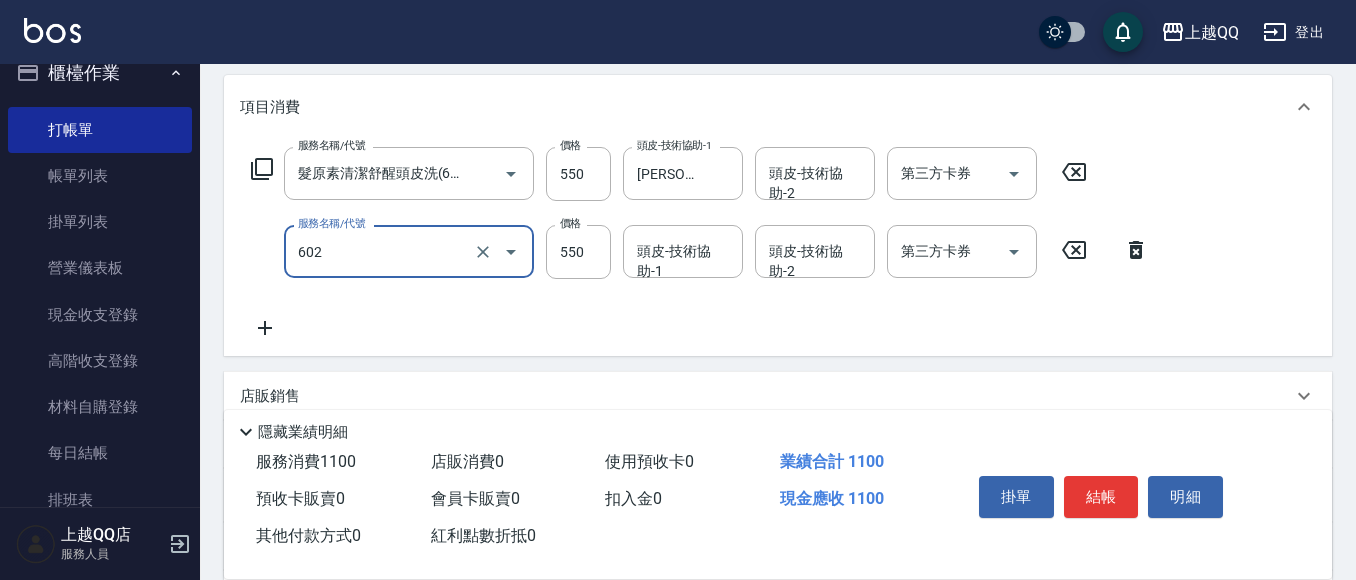 type on "髮原素清潔舒醒頭皮洗(602)" 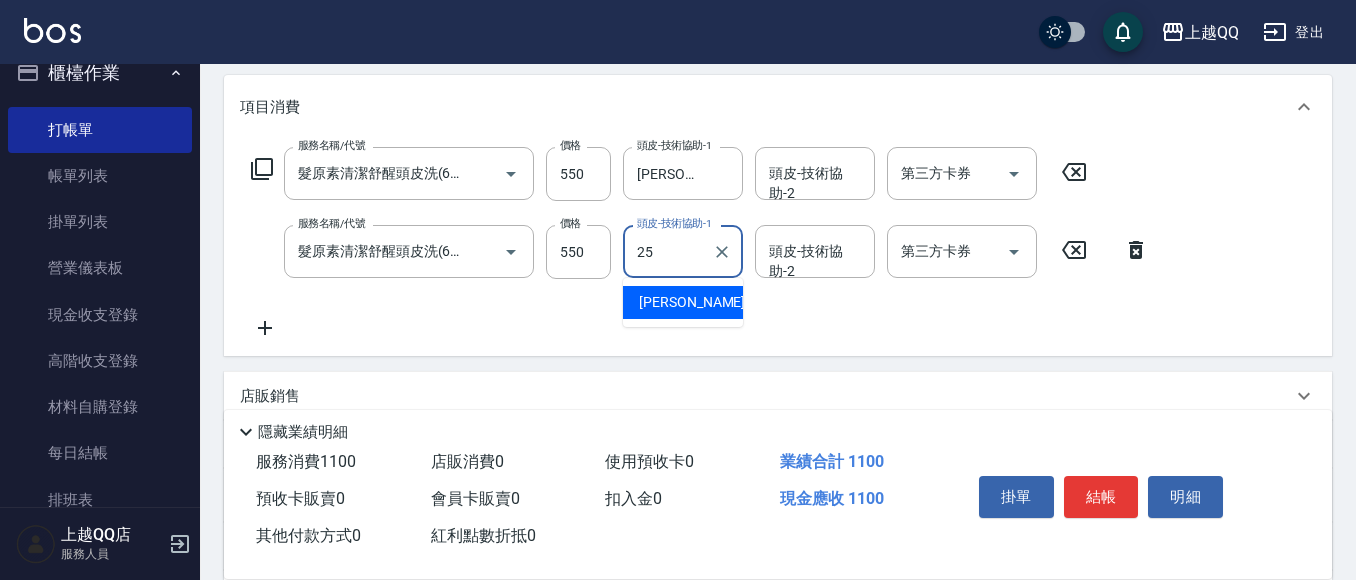 type on "[PERSON_NAME]-25" 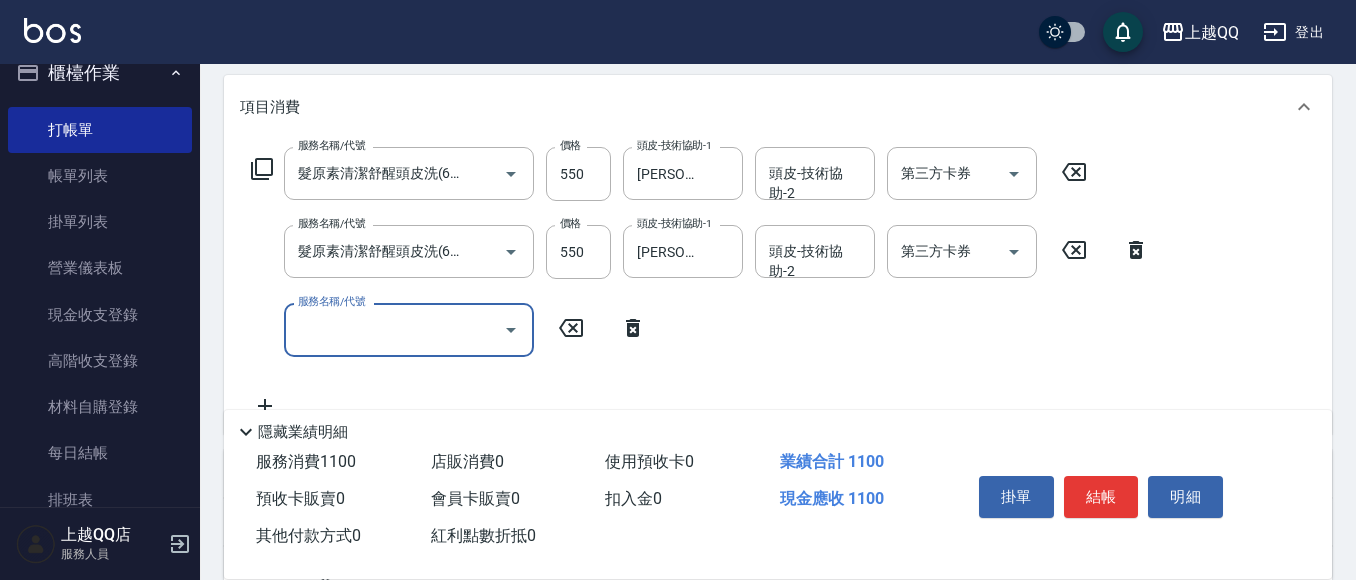 scroll, scrollTop: 0, scrollLeft: 0, axis: both 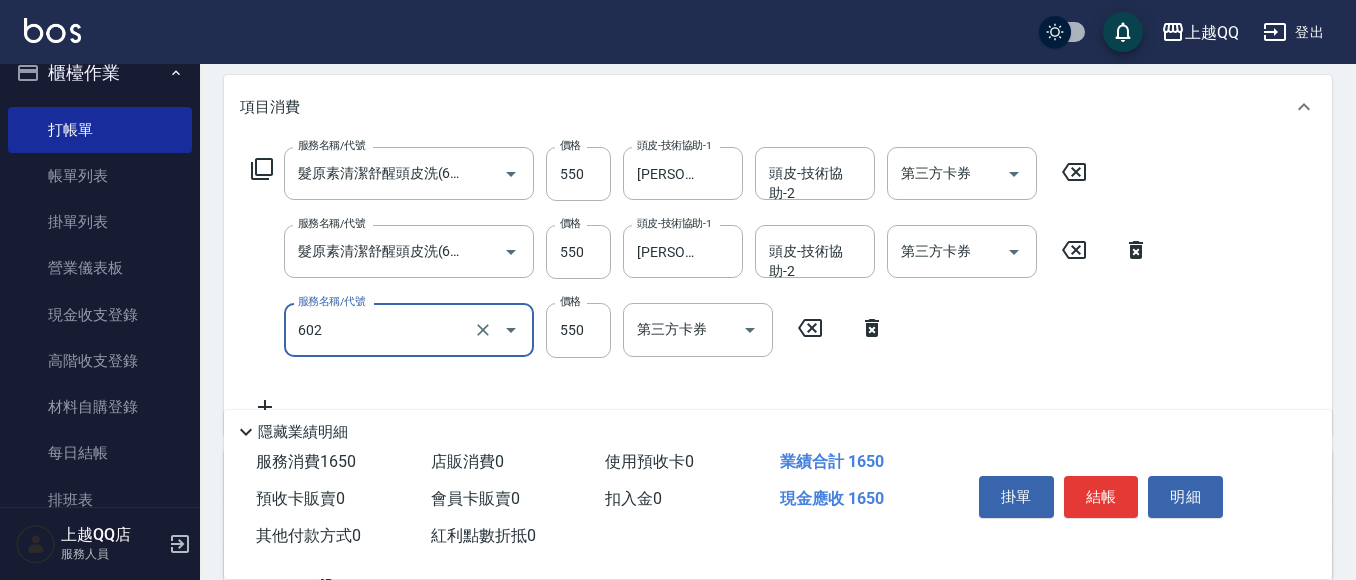 type on "髮原素清潔舒醒頭皮洗(602)" 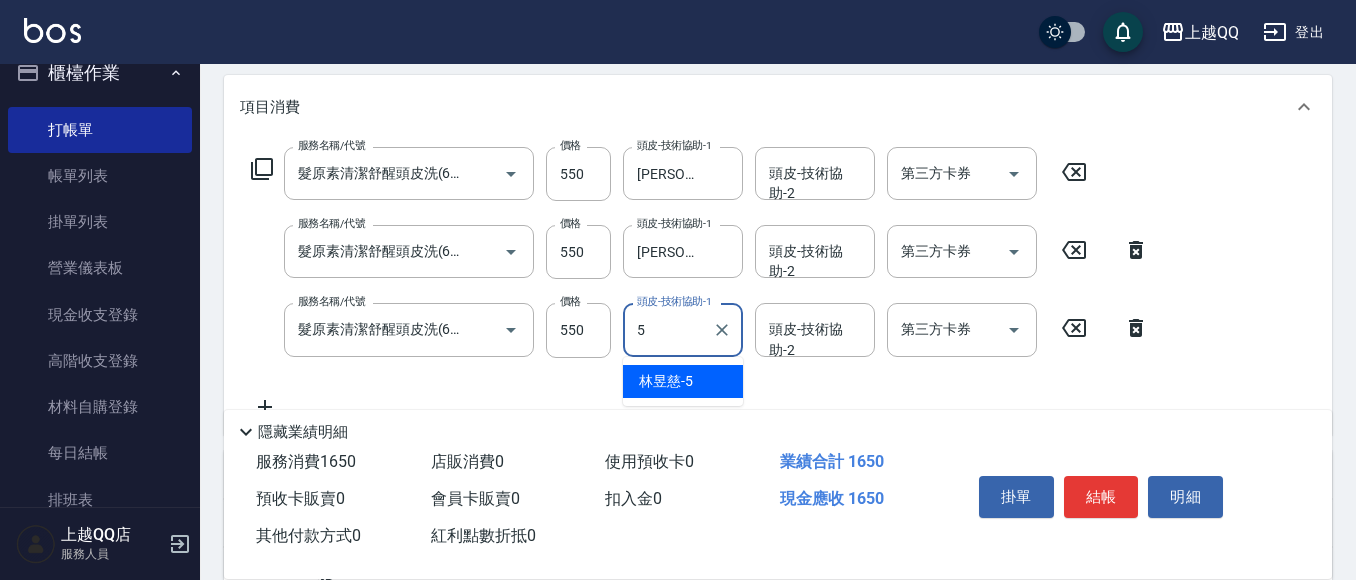 type on "[PERSON_NAME]5" 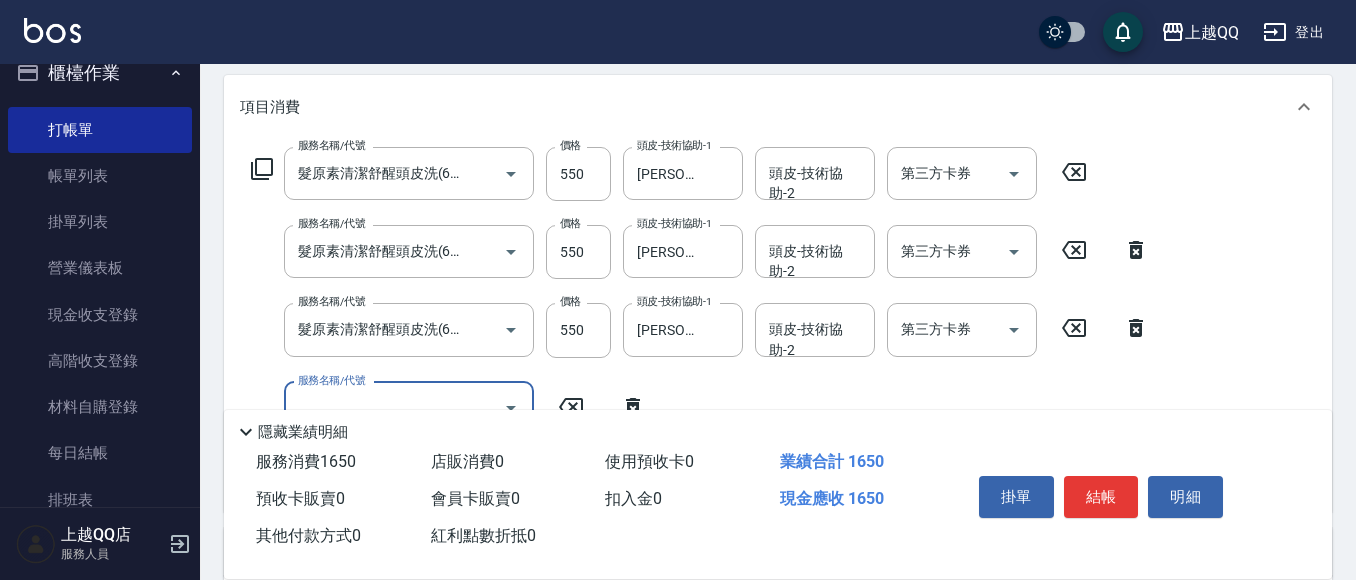 scroll, scrollTop: 0, scrollLeft: 0, axis: both 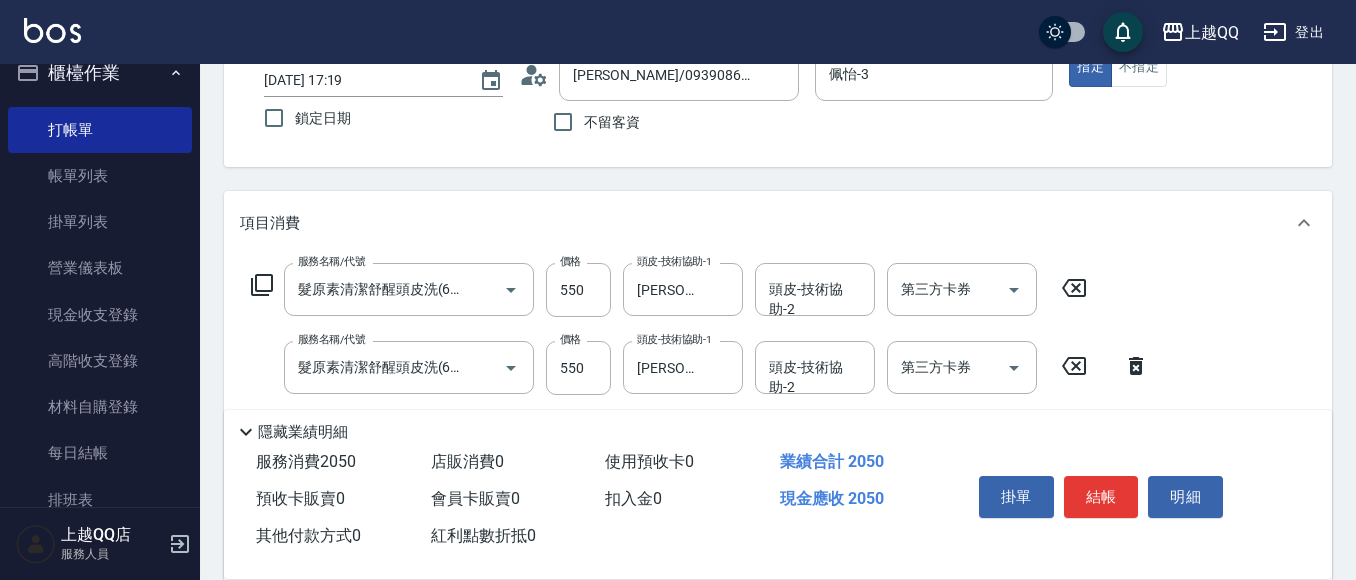 type on "指定單剪(203)" 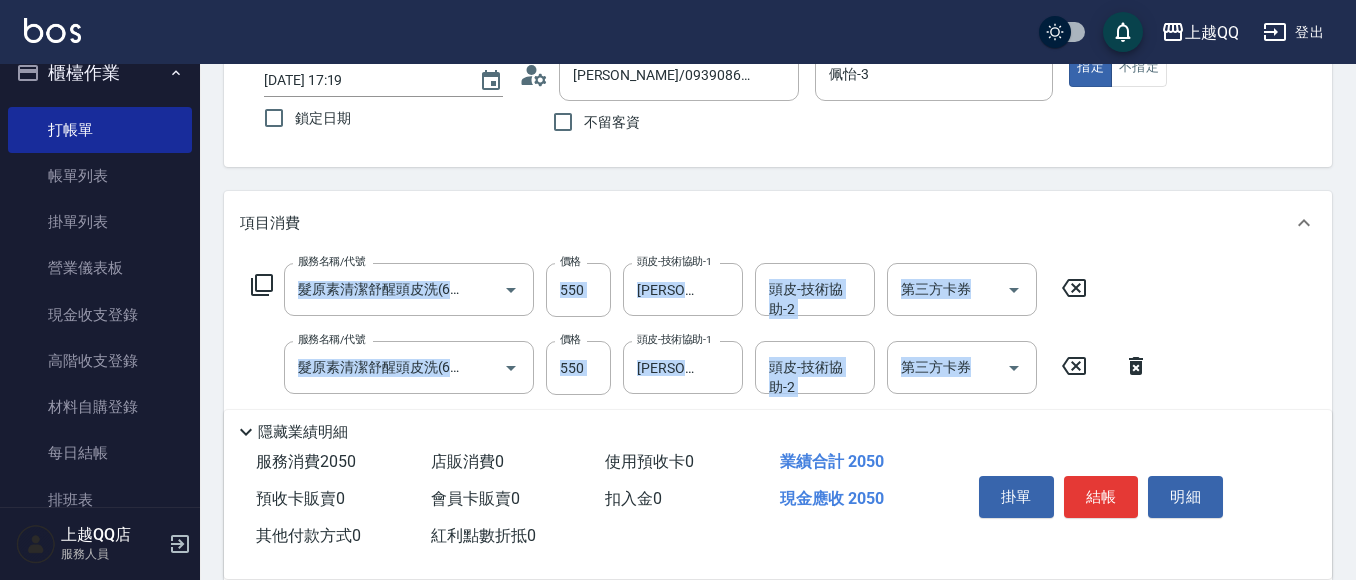 drag, startPoint x: 1354, startPoint y: 237, endPoint x: 1365, endPoint y: 337, distance: 100.60318 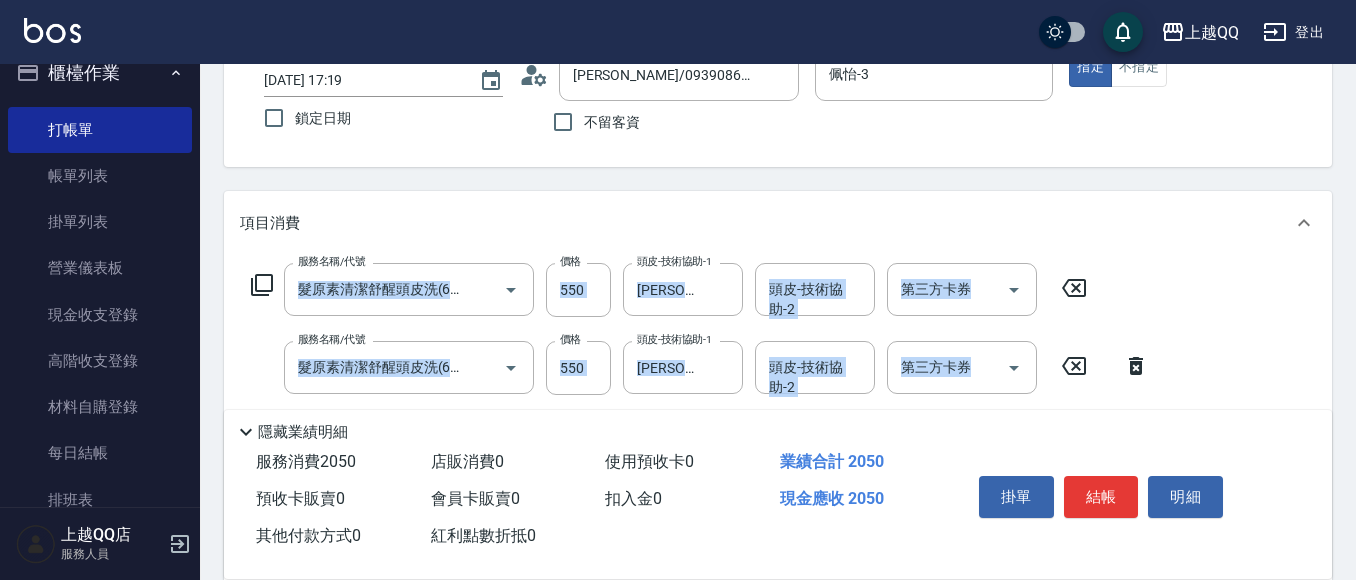 click on "上越QQ 登出 櫃檯作業 打帳單 帳單列表 掛單列表 營業儀表板 現金收支登錄 高階收支登錄 材料自購登錄 每日結帳 排班表 現場電腦打卡 預約管理 預約管理 單日預約紀錄 單週預約紀錄 報表及分析 報表目錄 店家日報表 互助日報表 互助排行榜 互助點數明細 互助業績報表 全店業績分析表 設計師日報表 設計師業績分析表 設計師業績月報表 設計師排行榜 商品銷售排行榜 商品消耗明細 店販抽成明細 顧客入金餘額表 每日非現金明細 每日收支明細 收支分類明細表 客戶管理 客戶列表 卡券管理 入金管理 員工及薪資 員工列表 全店打卡記錄 上越QQ店 服務人員 Key In 打帳單 上一筆訂單:#18 帳單速查 結帳前確認明細 連續打單結帳 掛單 結帳 明細 帳單日期 [DATE] 17:19 鎖定日期 顧客姓名/手機號碼/編號 [PERSON_NAME]/0939086300/0081 顧客姓名/手機號碼/編號 不留客資 佩怡-3 指定 價格" at bounding box center (678, 473) 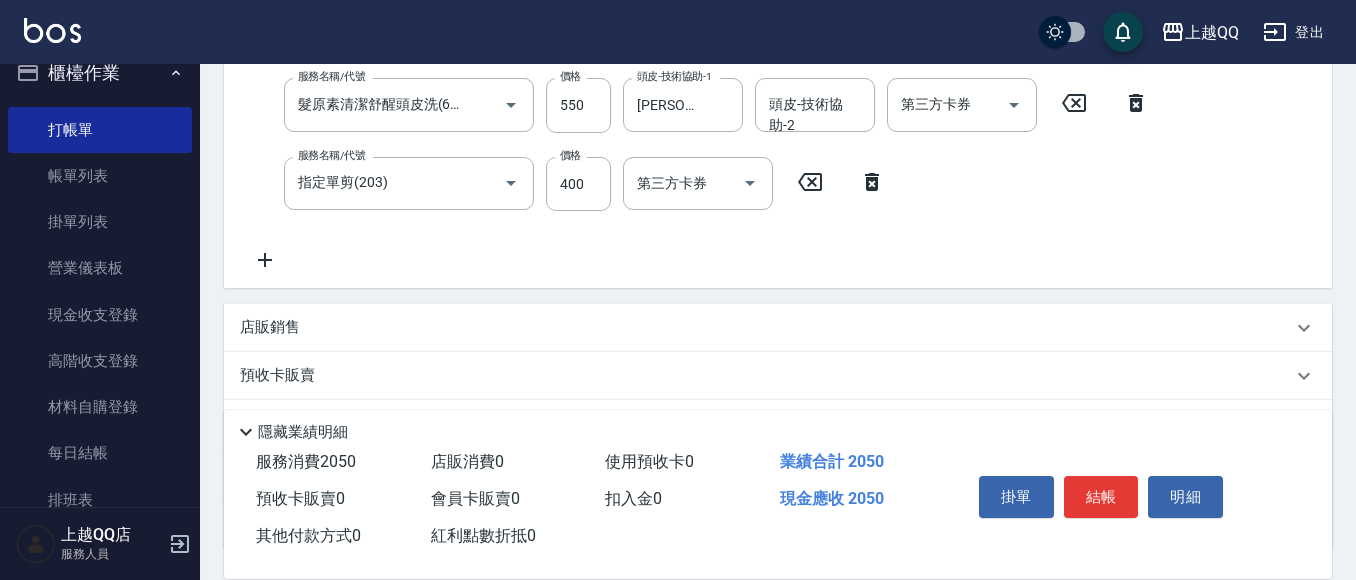 scroll, scrollTop: 480, scrollLeft: 0, axis: vertical 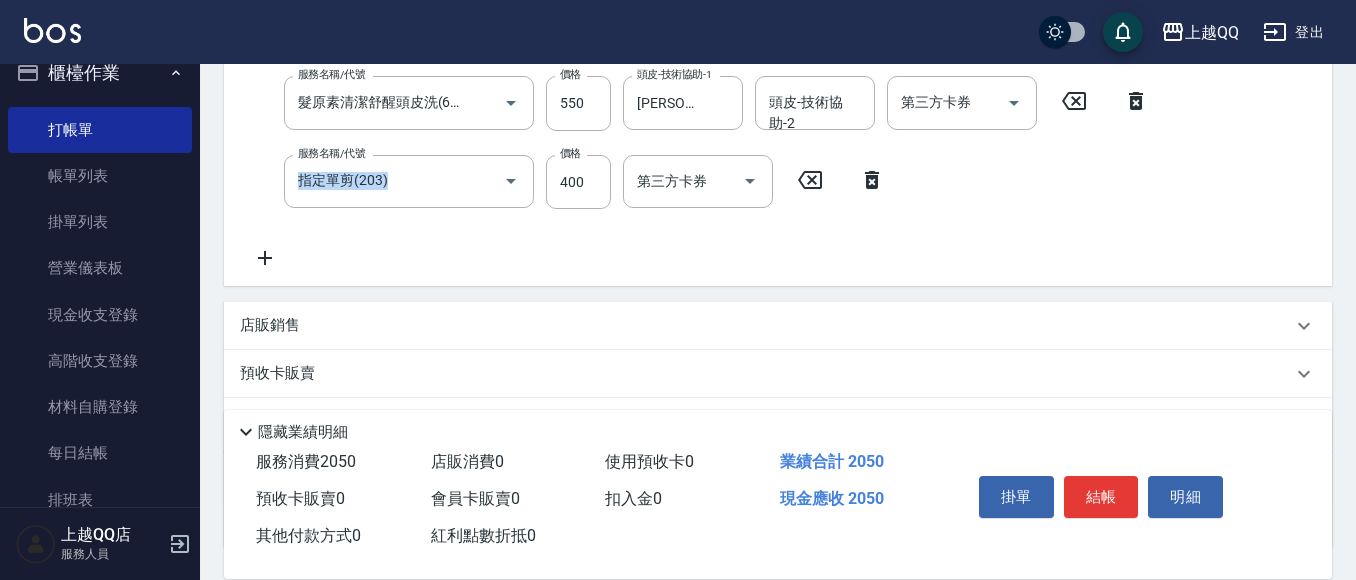 drag, startPoint x: 534, startPoint y: 182, endPoint x: 545, endPoint y: 180, distance: 11.18034 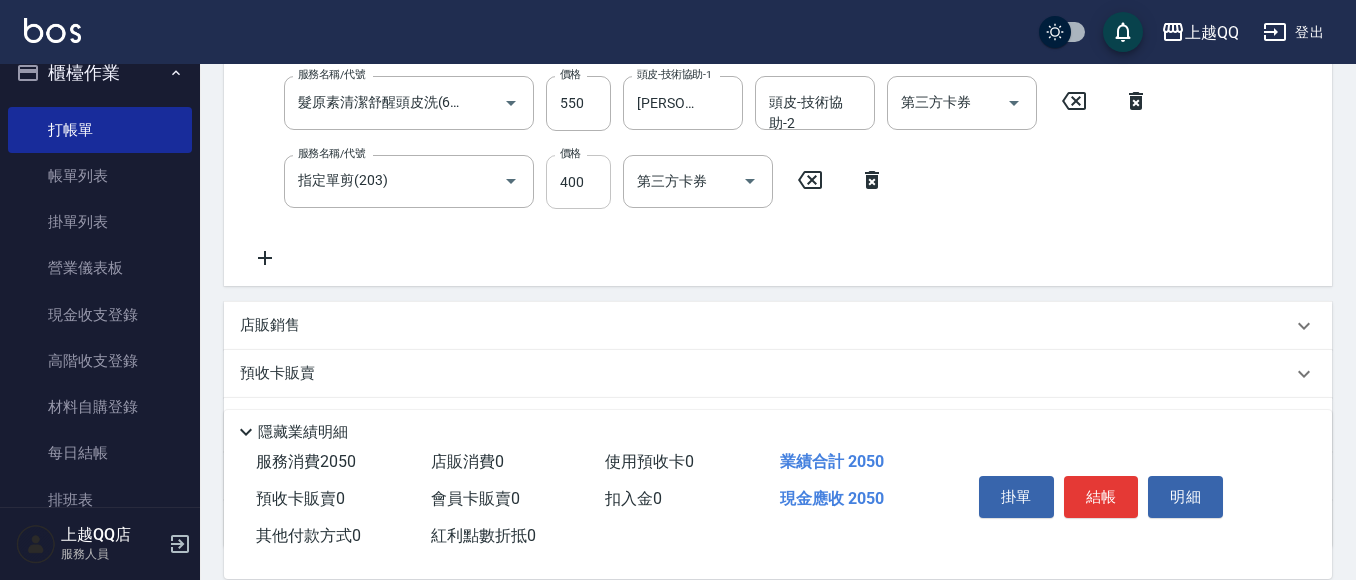 click on "400" at bounding box center (578, 182) 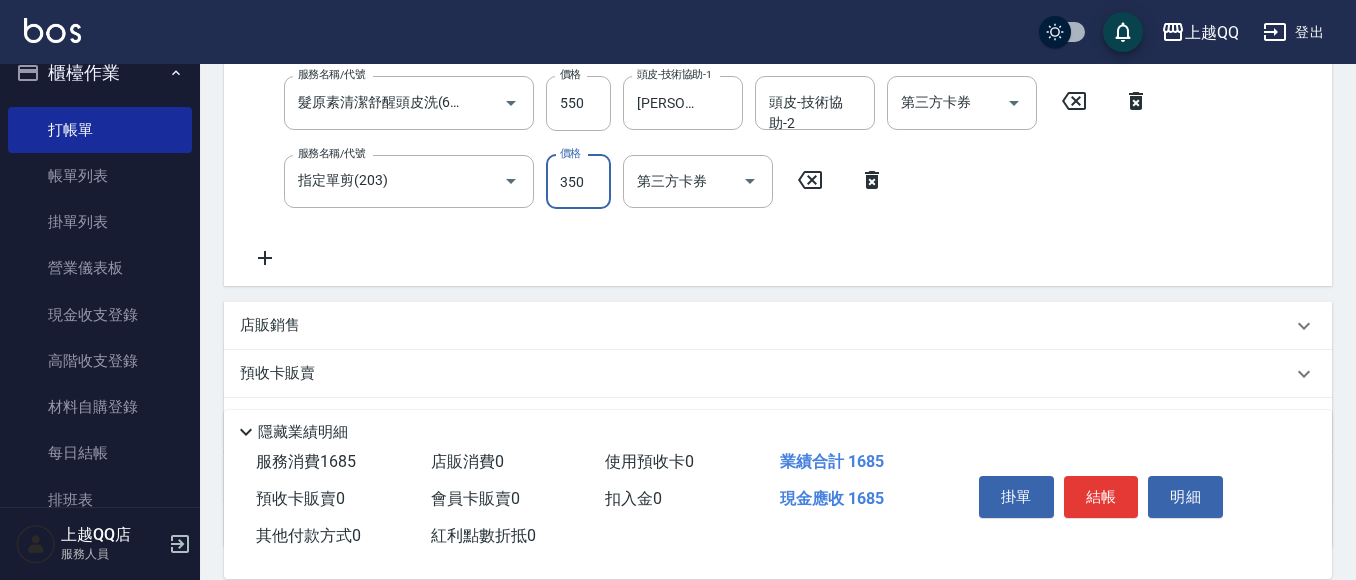 type on "350" 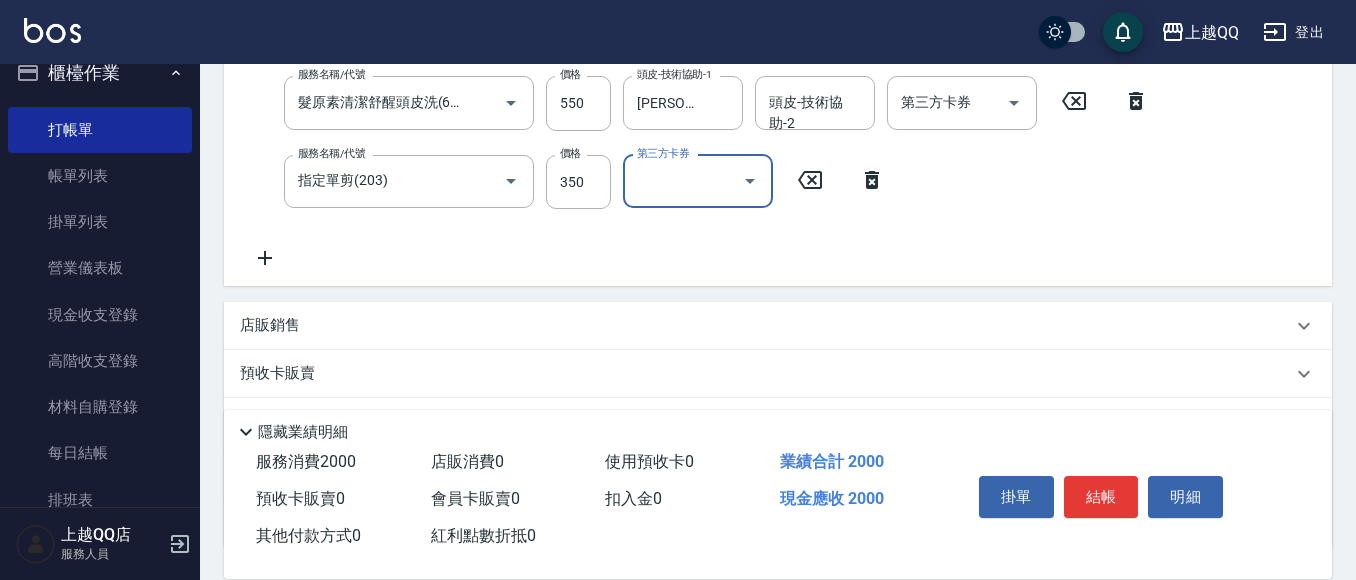 scroll, scrollTop: 640, scrollLeft: 0, axis: vertical 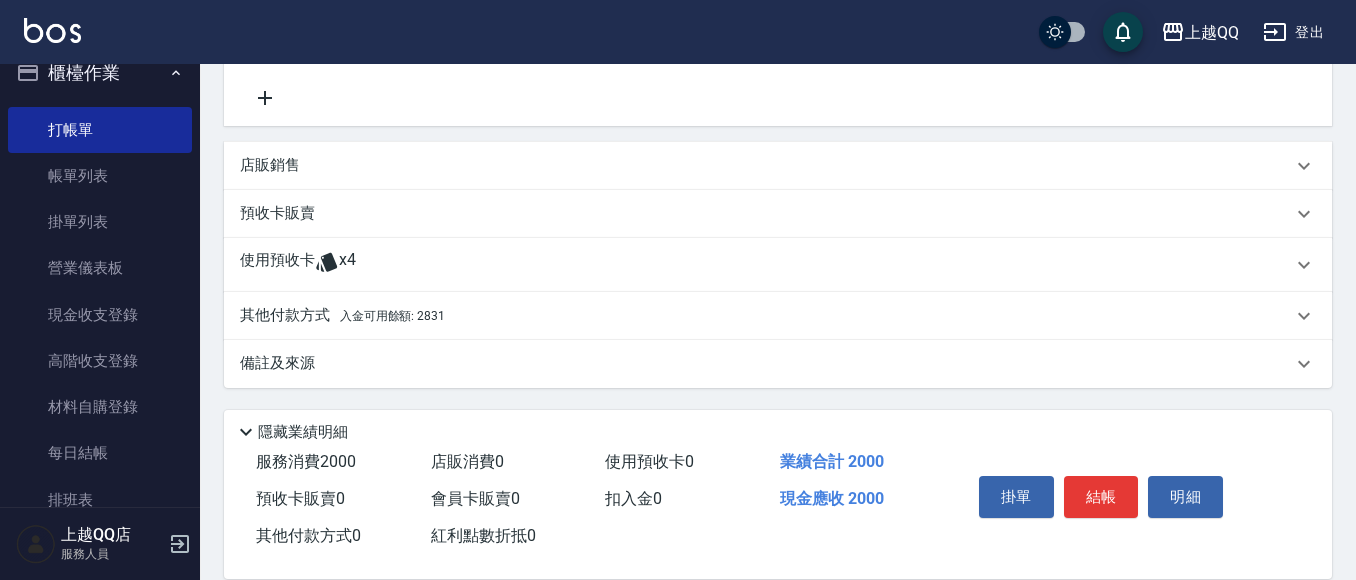 click on "使用預收卡" at bounding box center [277, 265] 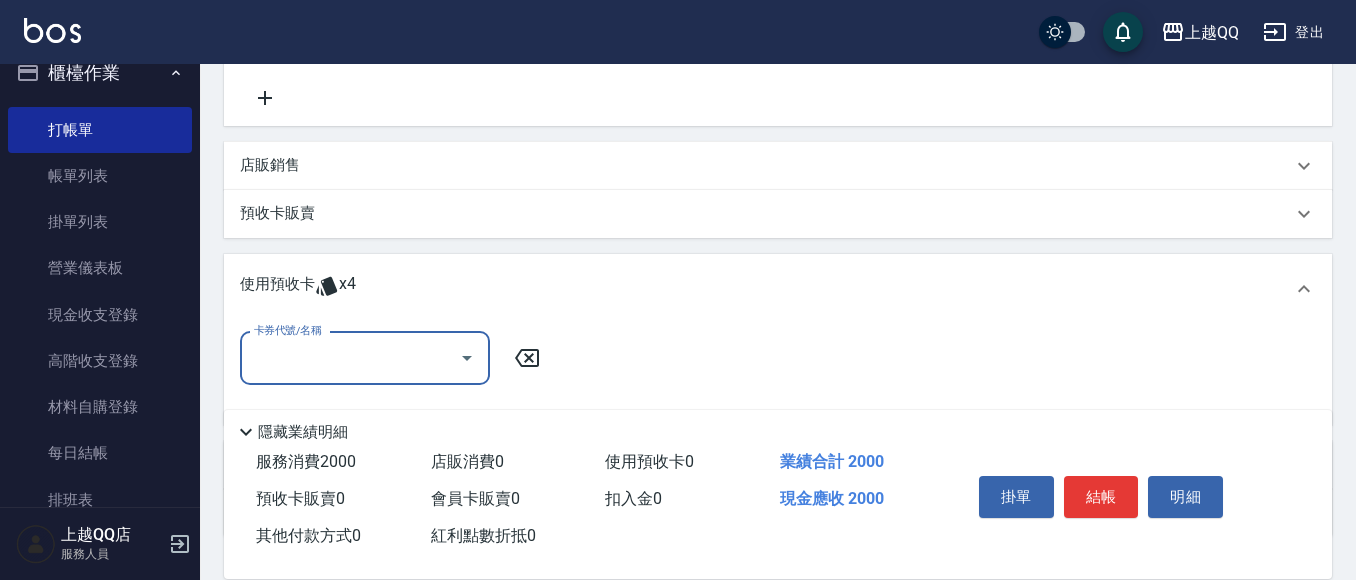 scroll, scrollTop: 0, scrollLeft: 0, axis: both 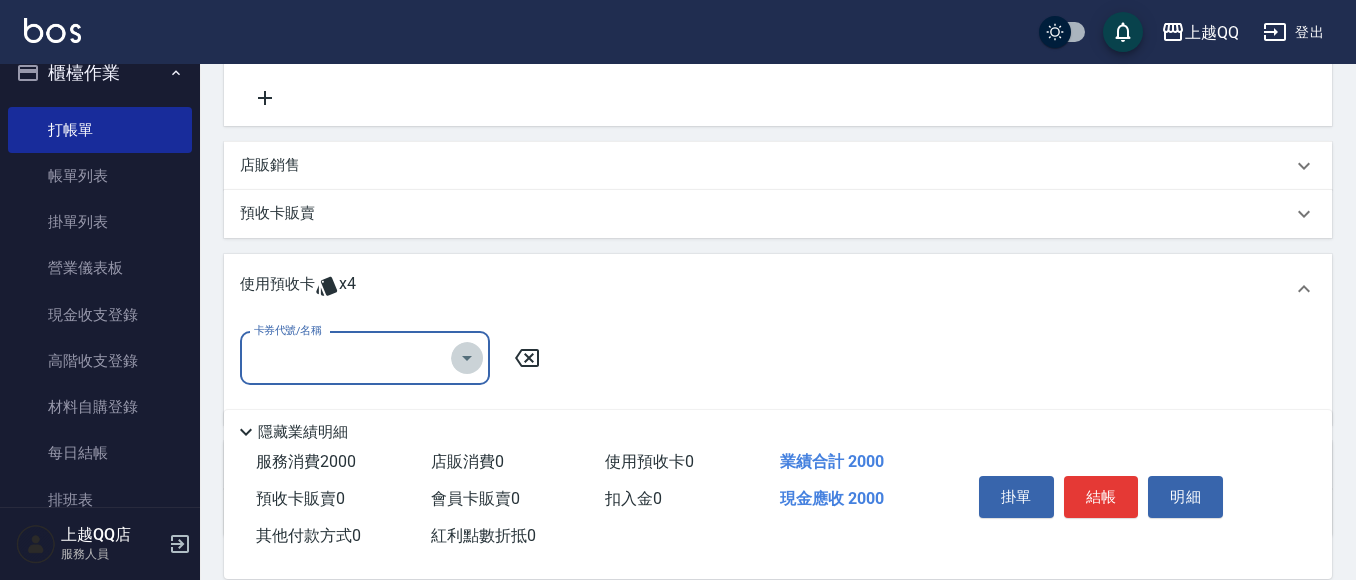 click 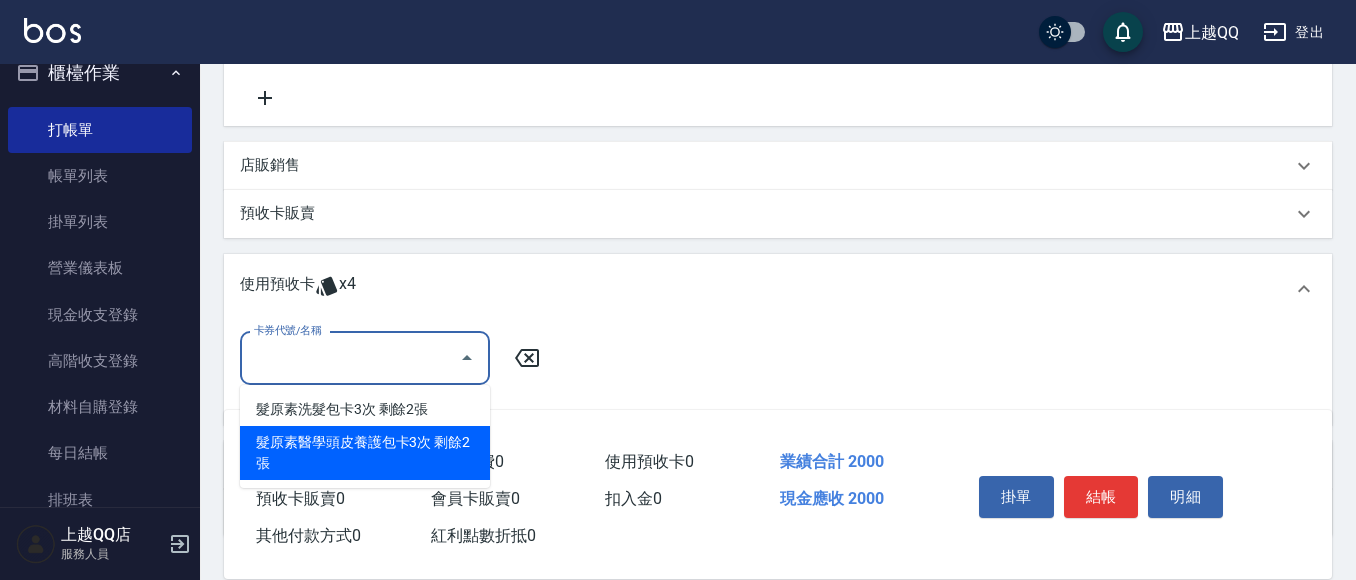 click on "髮原素醫學頭皮養護包卡3次 剩餘2張" at bounding box center (365, 453) 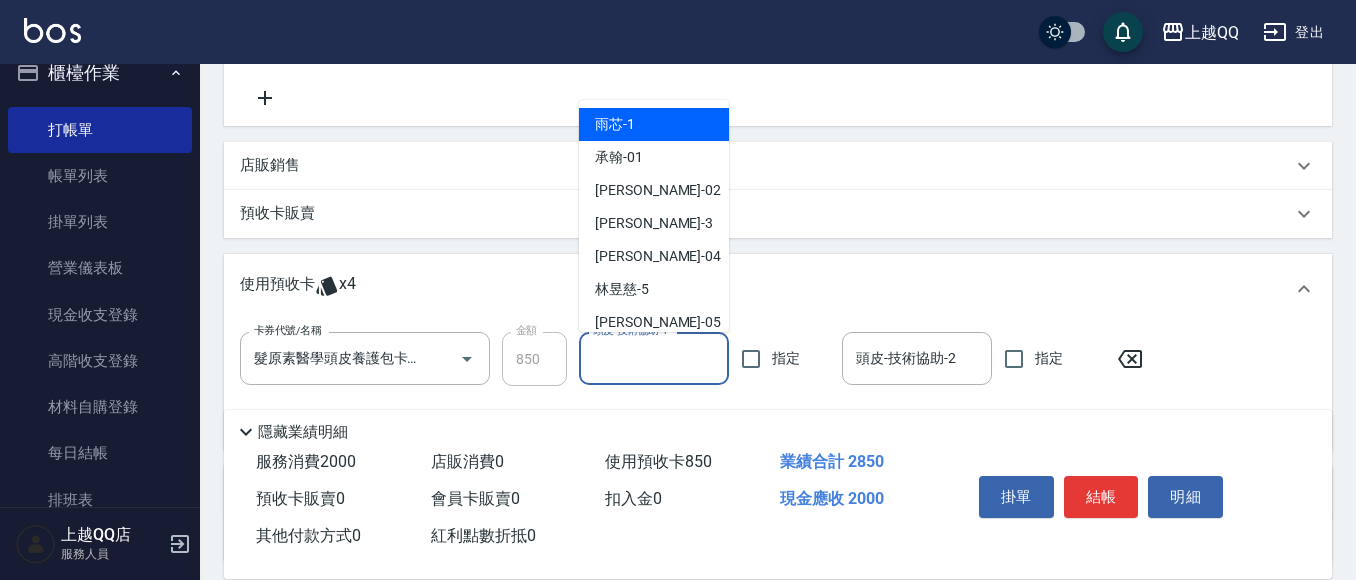click on "頭皮-技術協助-1 頭皮-技術協助-1" at bounding box center (654, 358) 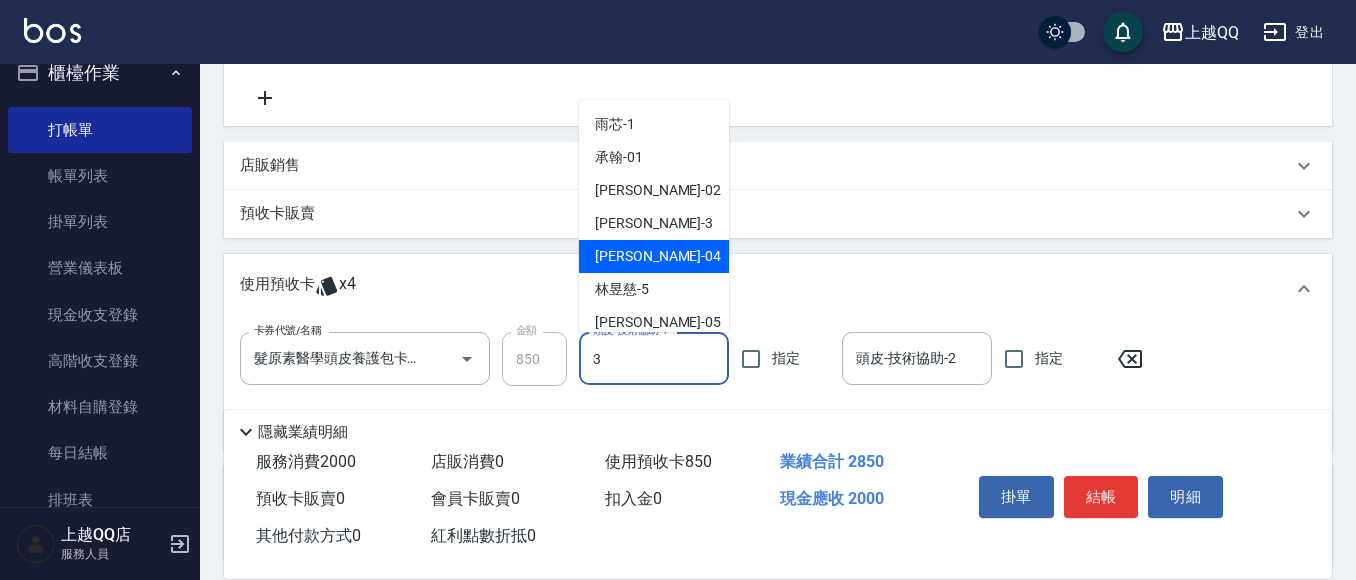 type on "佩怡-3" 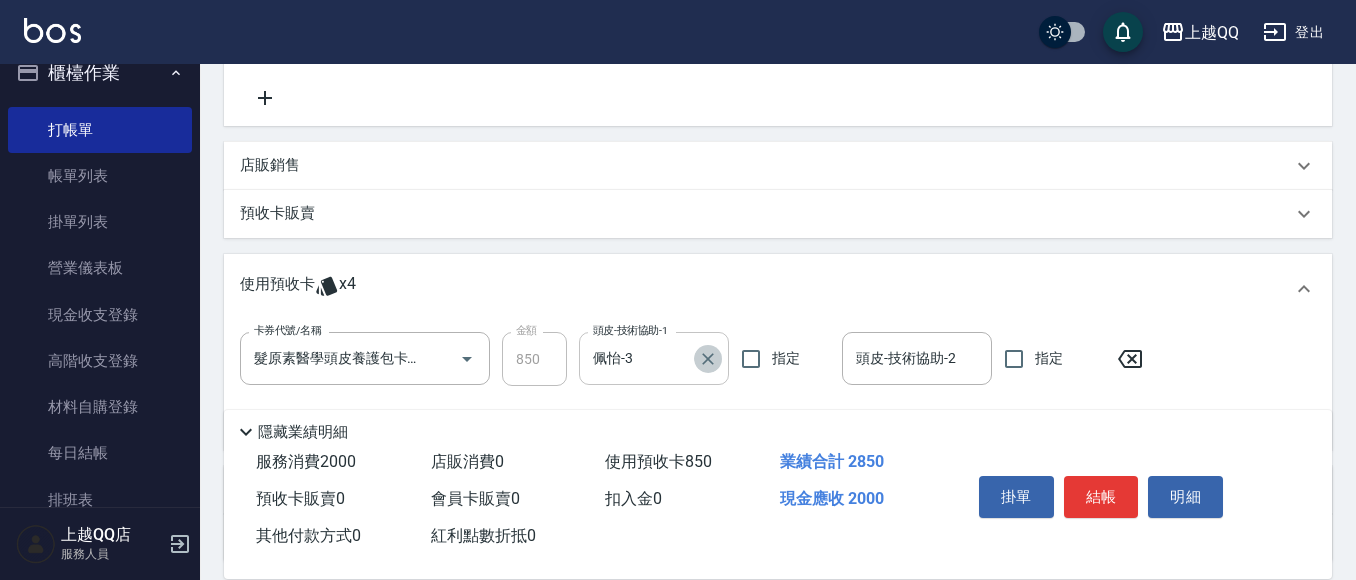 click 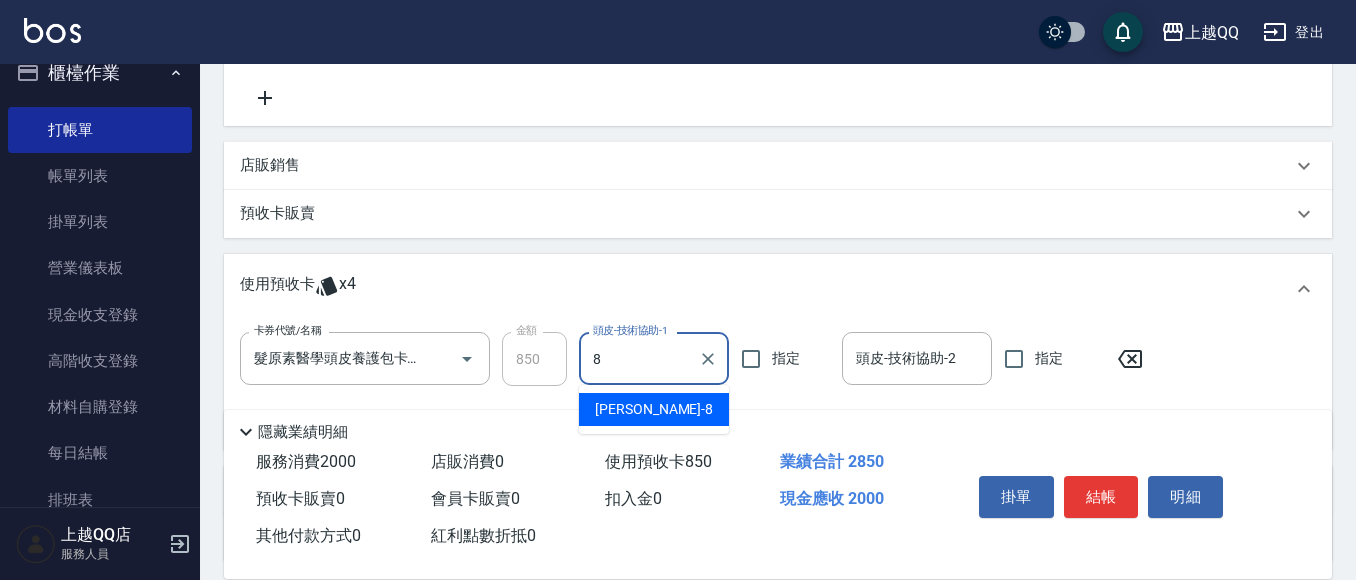 type on "[PERSON_NAME]-8" 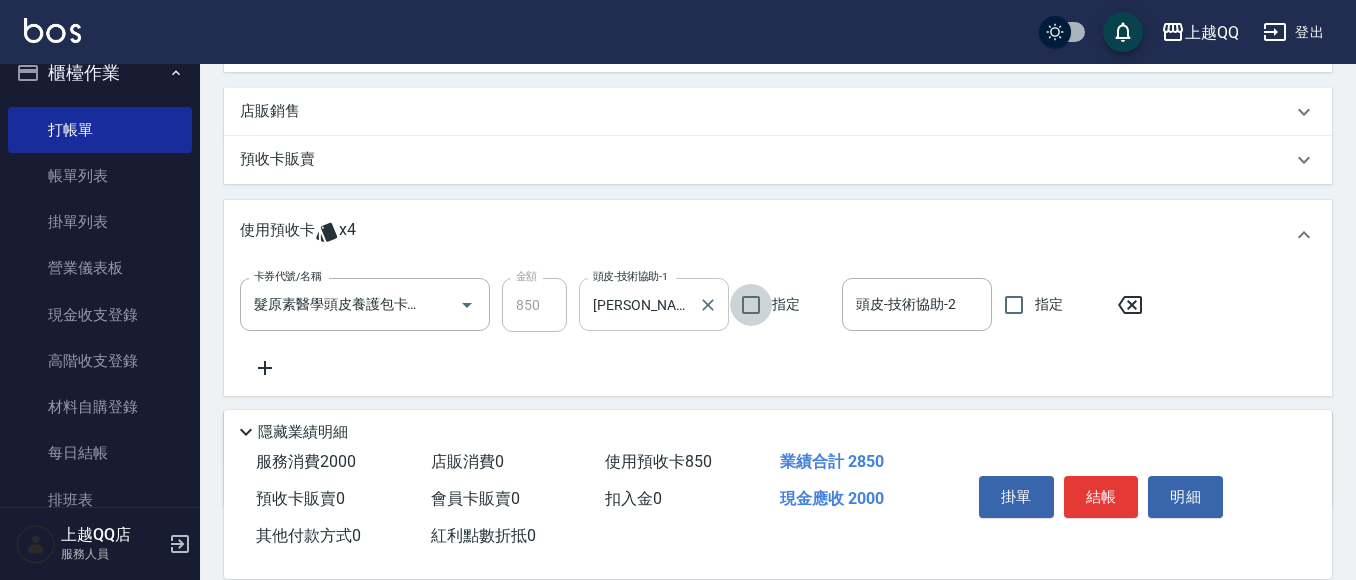 scroll, scrollTop: 715, scrollLeft: 0, axis: vertical 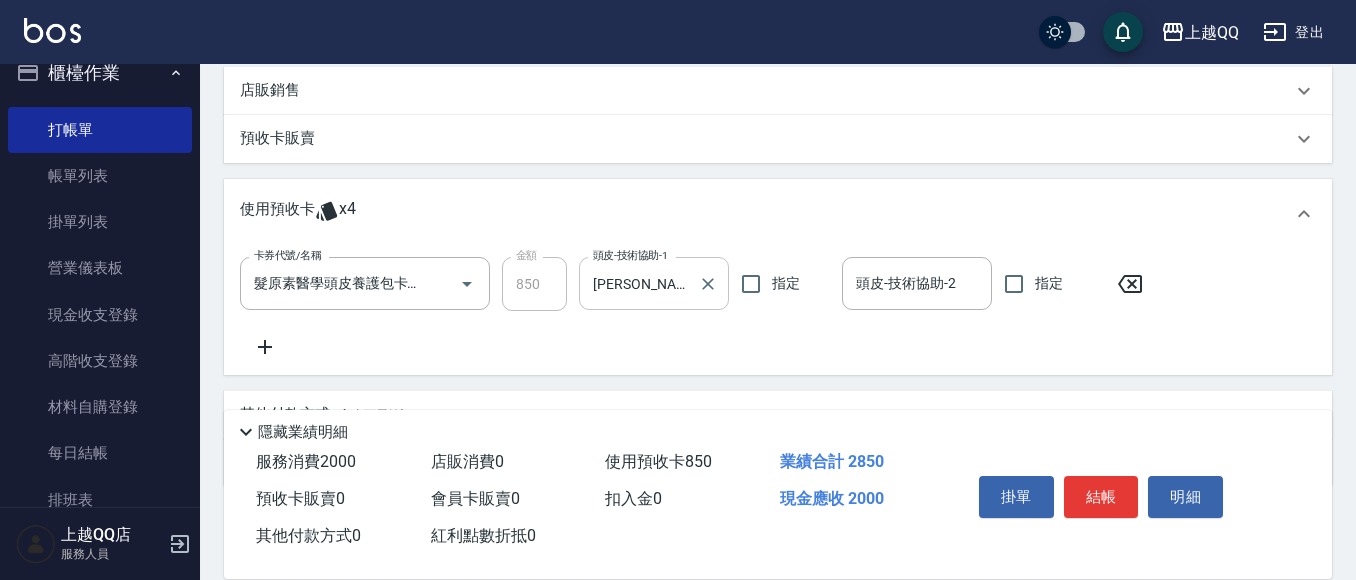 click 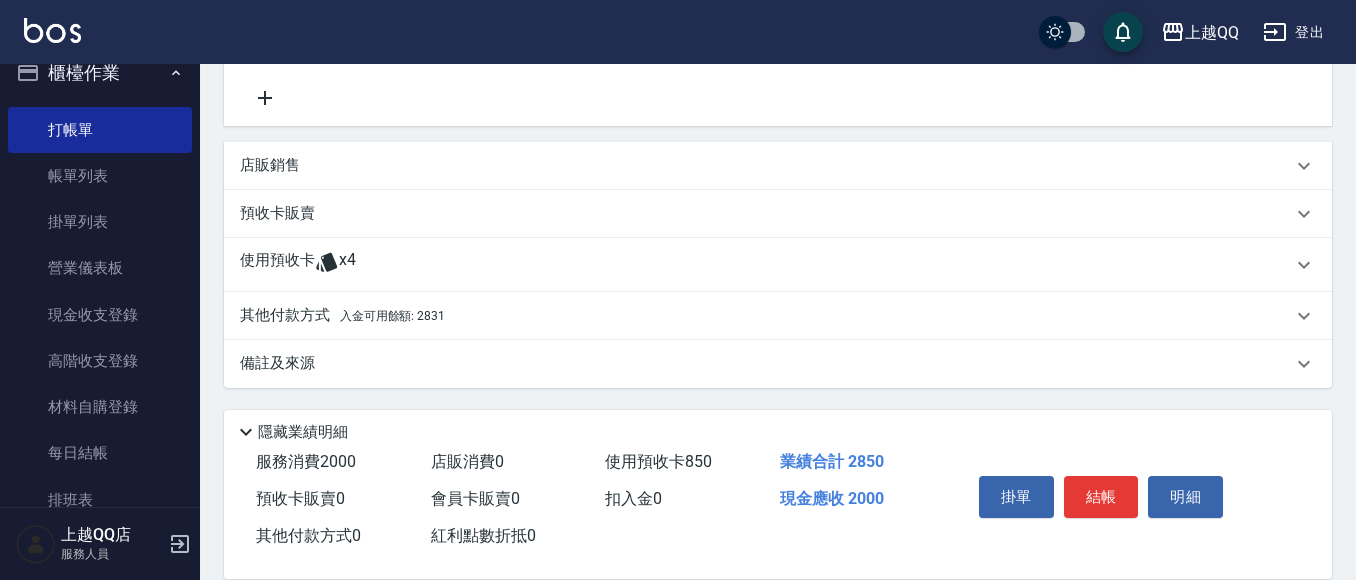 scroll, scrollTop: 640, scrollLeft: 0, axis: vertical 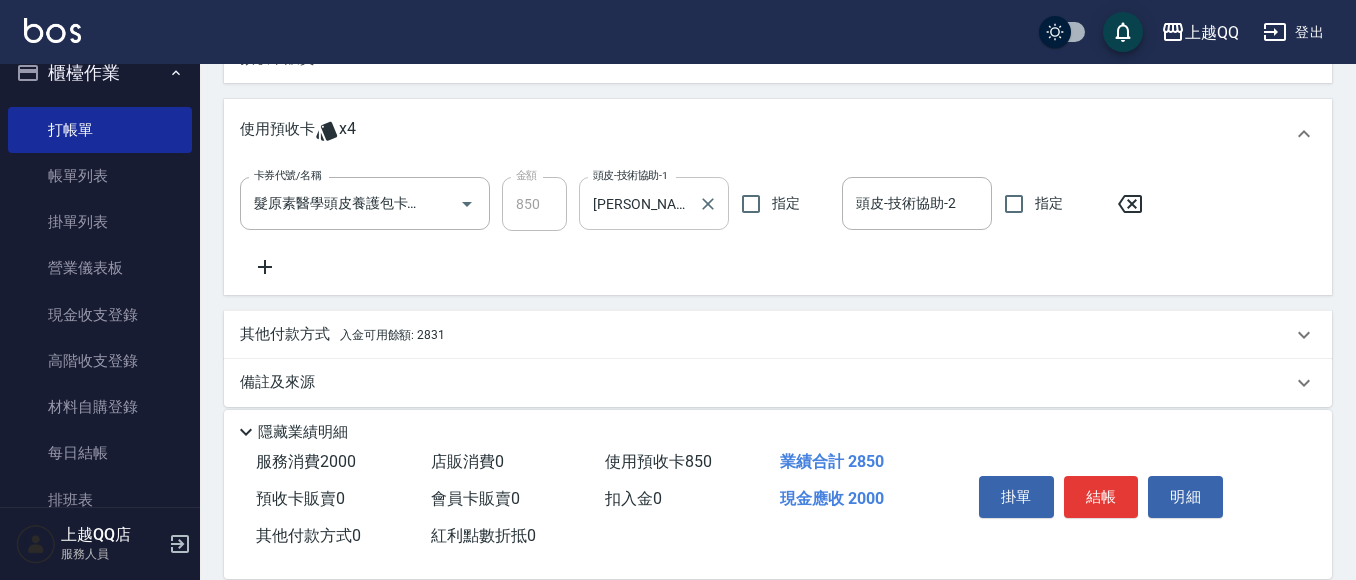 click 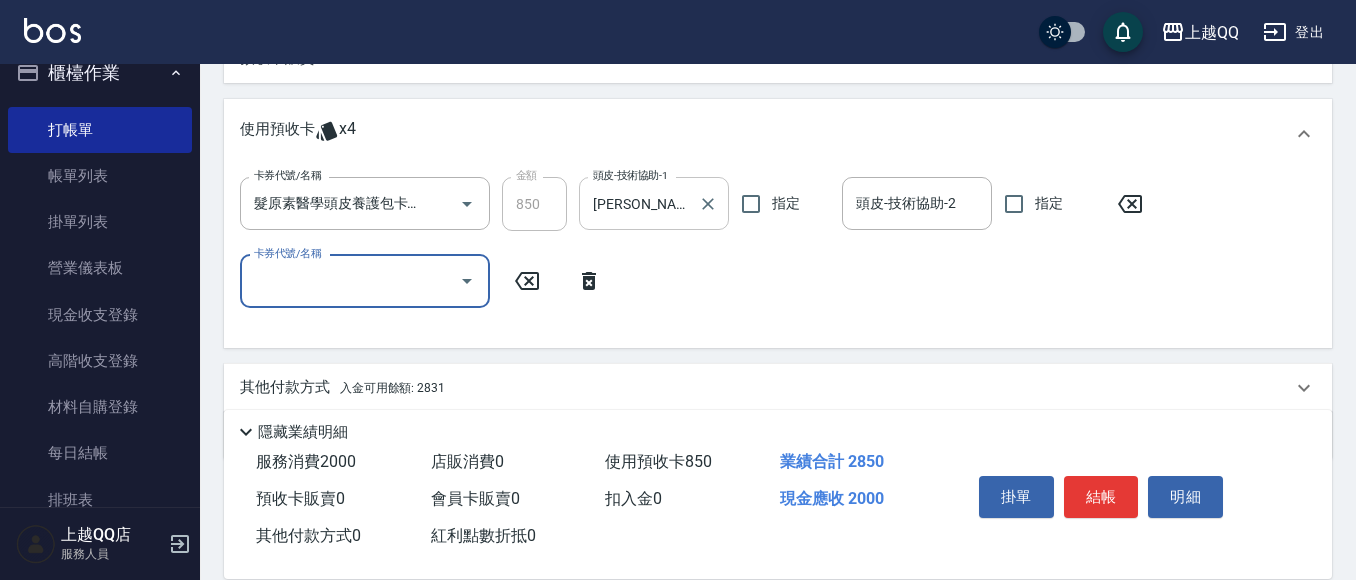 click at bounding box center [467, 281] 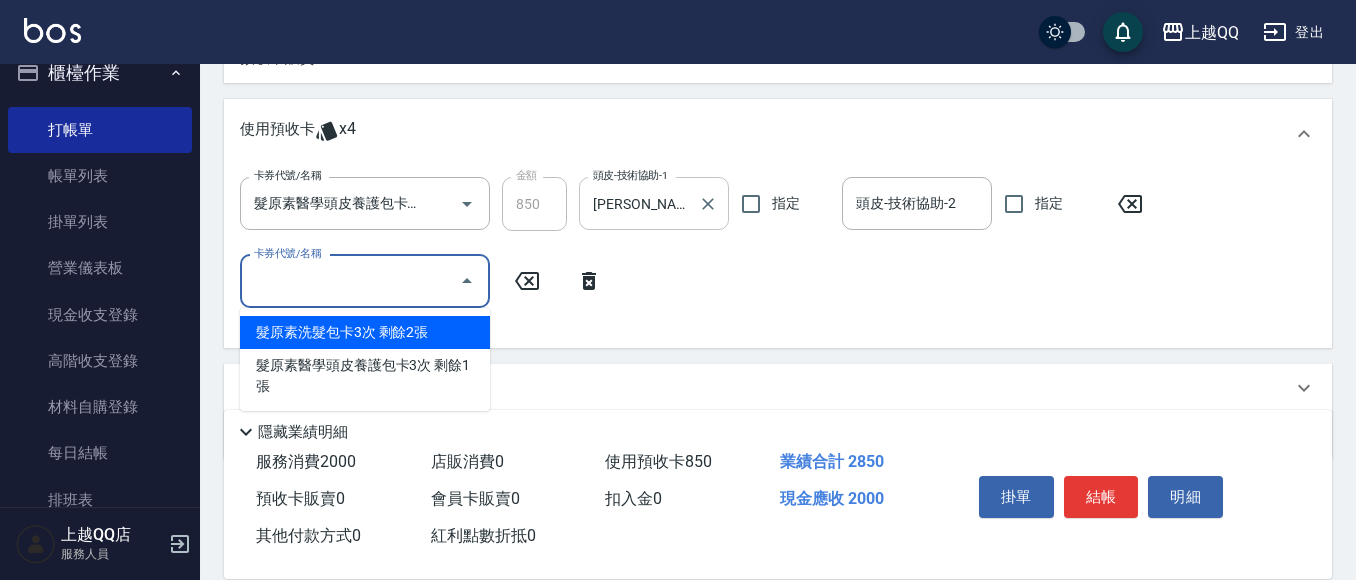 click on "髮原素洗髮包卡3次 剩餘2張" at bounding box center [365, 332] 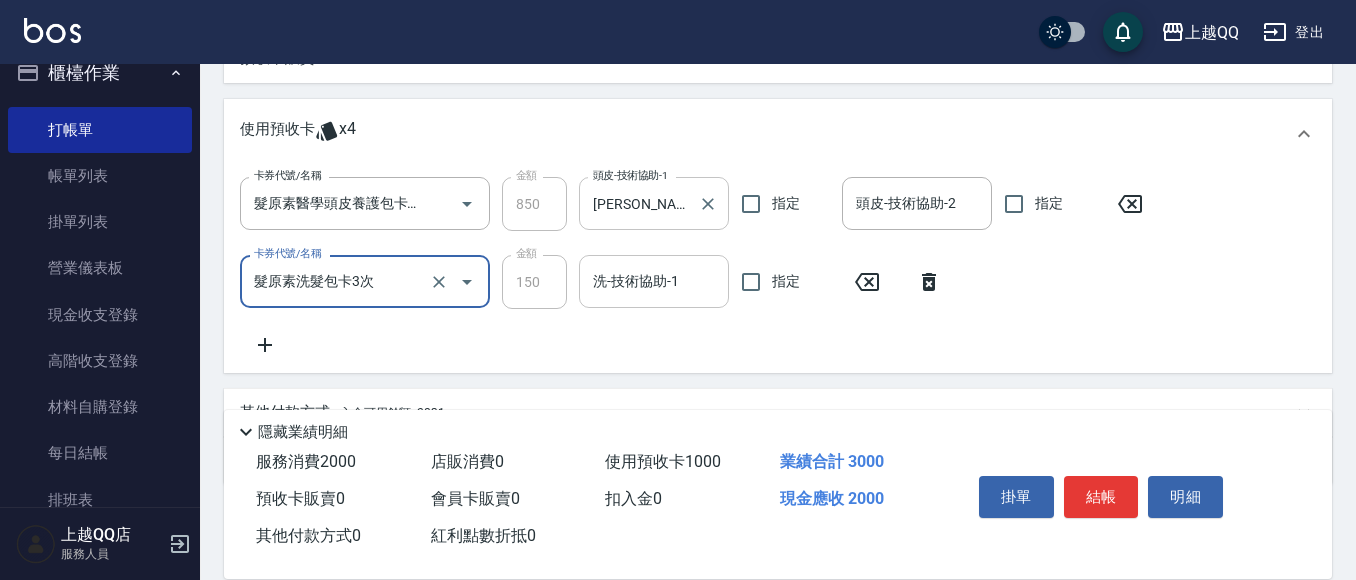 click on "洗-技術協助-1" at bounding box center (654, 281) 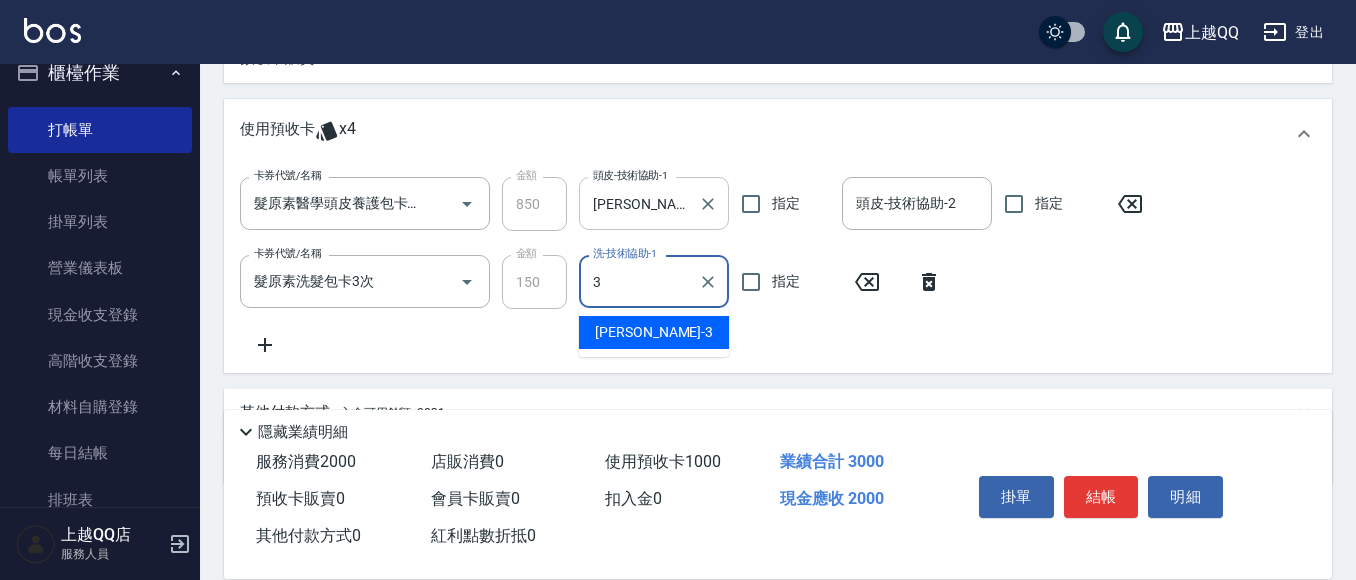 type on "佩怡-3" 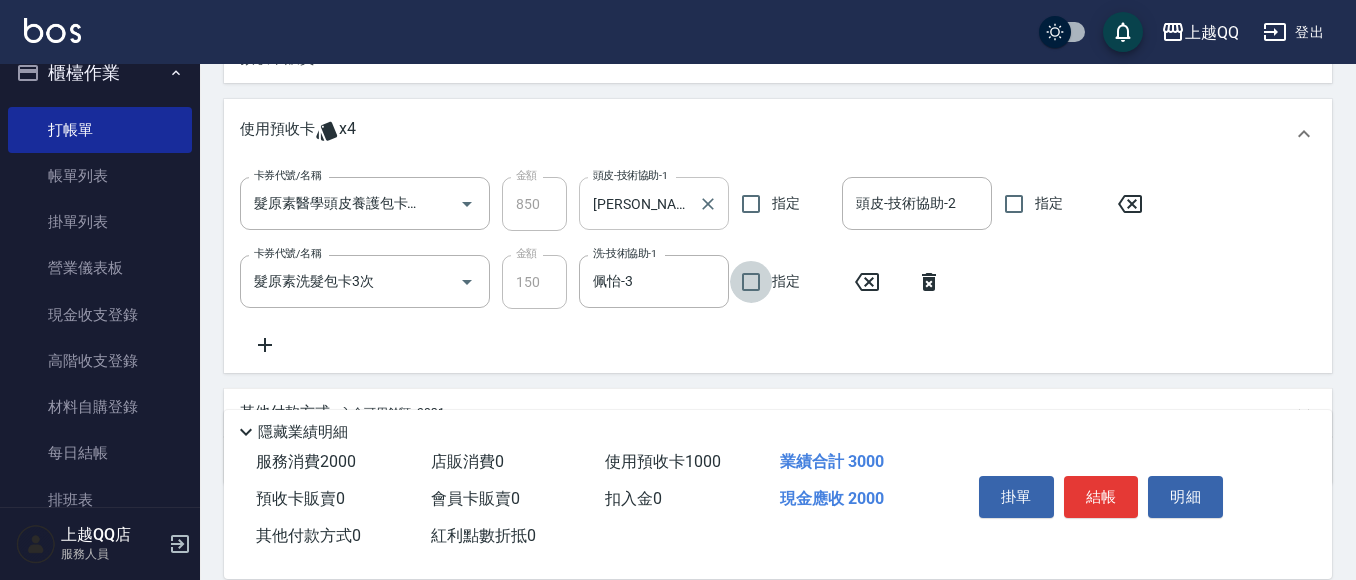 scroll, scrollTop: 892, scrollLeft: 0, axis: vertical 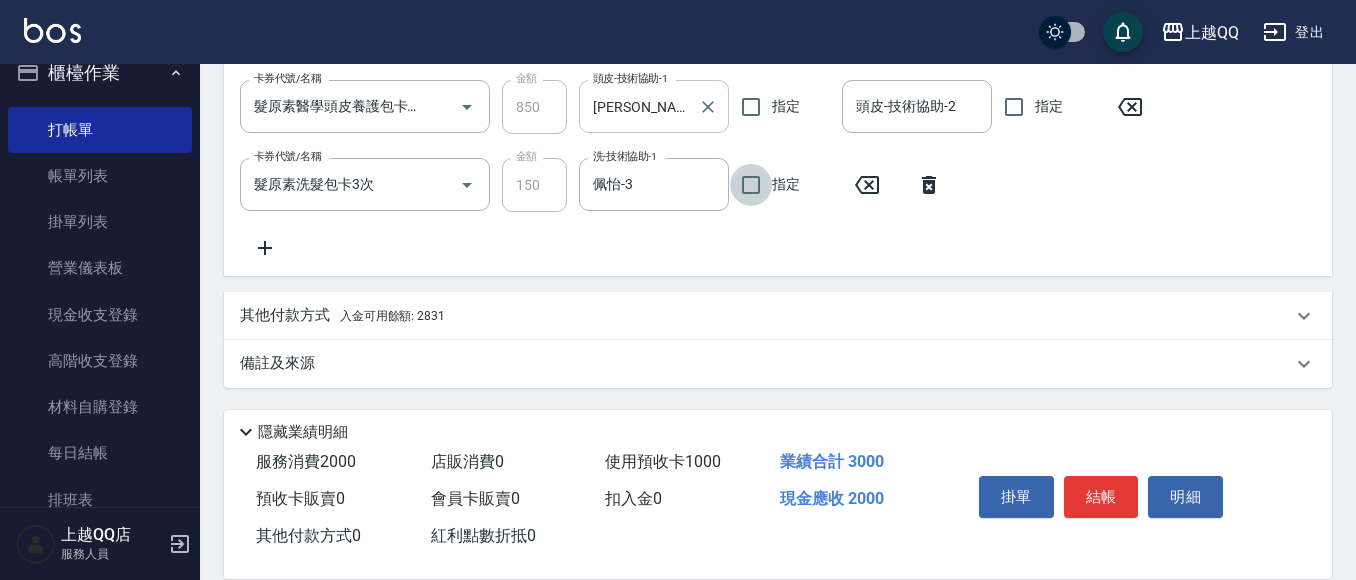 click on "其他付款方式 入金可用餘額: 2831" at bounding box center (342, 316) 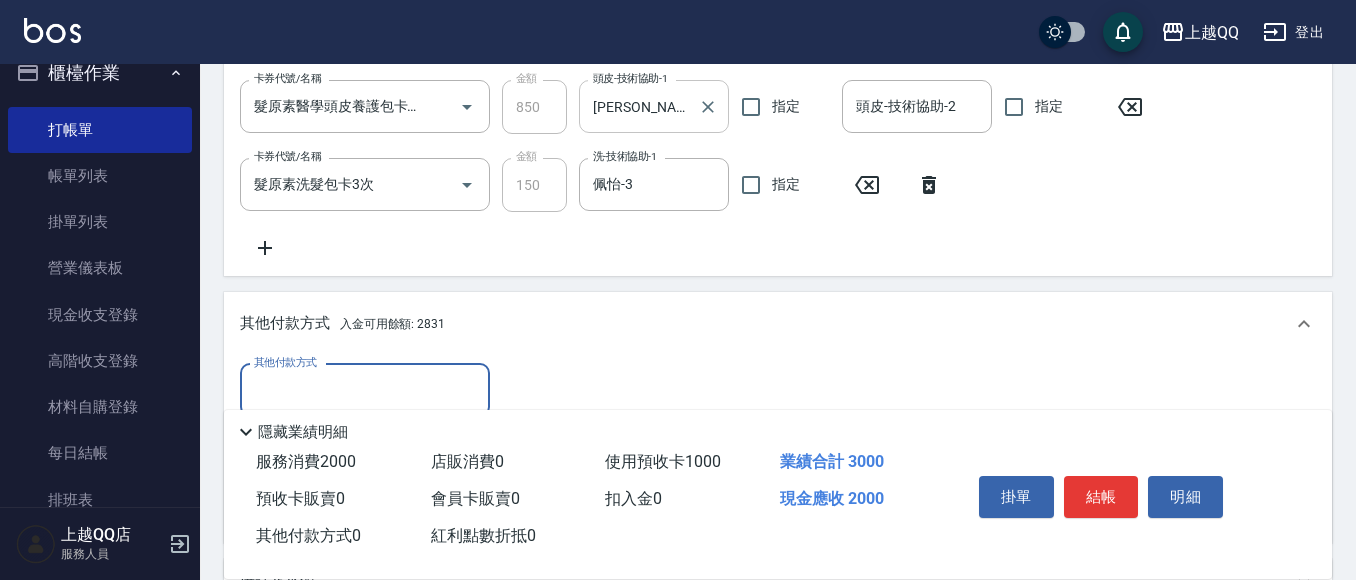 scroll, scrollTop: 0, scrollLeft: 0, axis: both 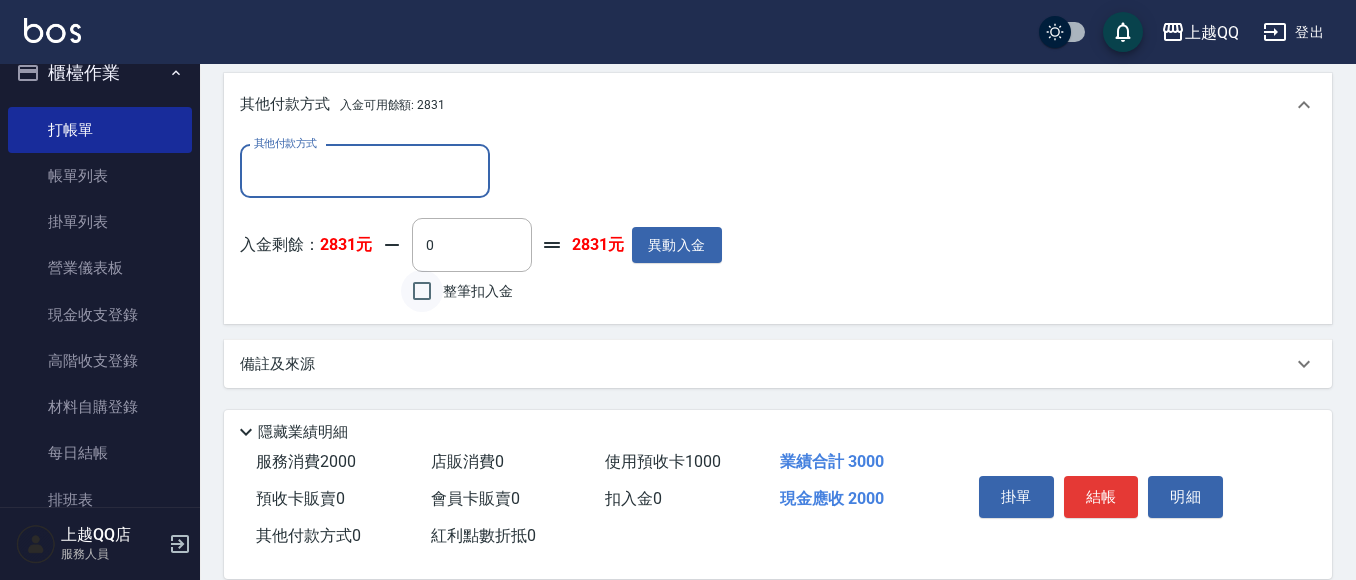click on "整筆扣入金" at bounding box center [422, 291] 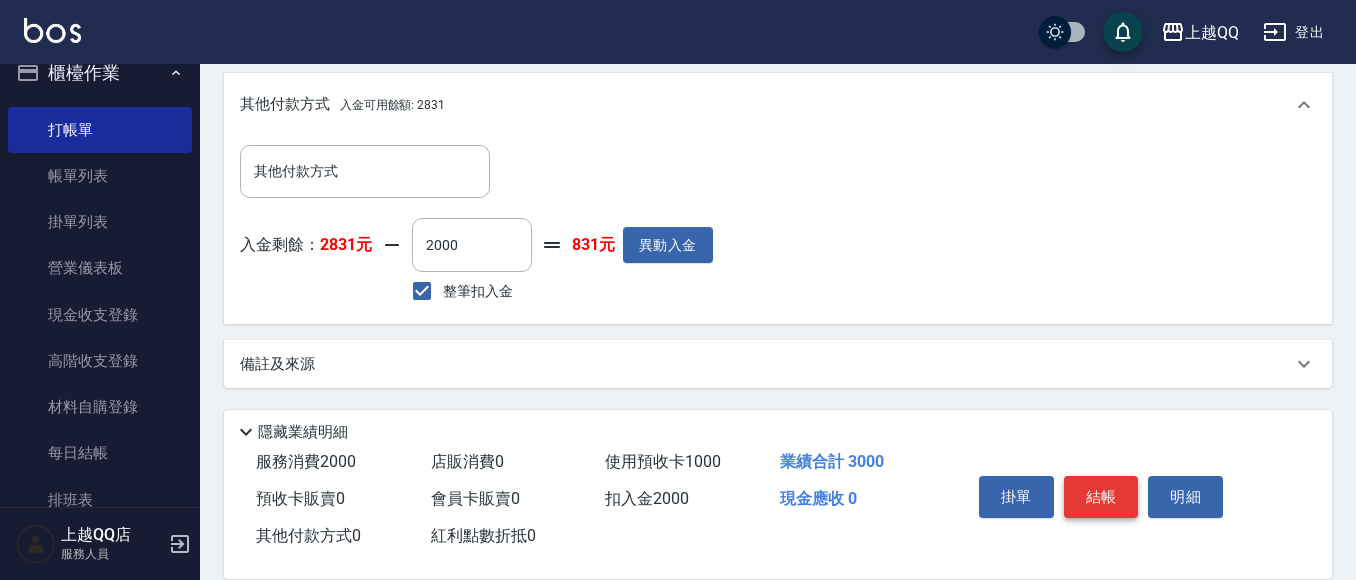 click on "結帳" at bounding box center (1101, 497) 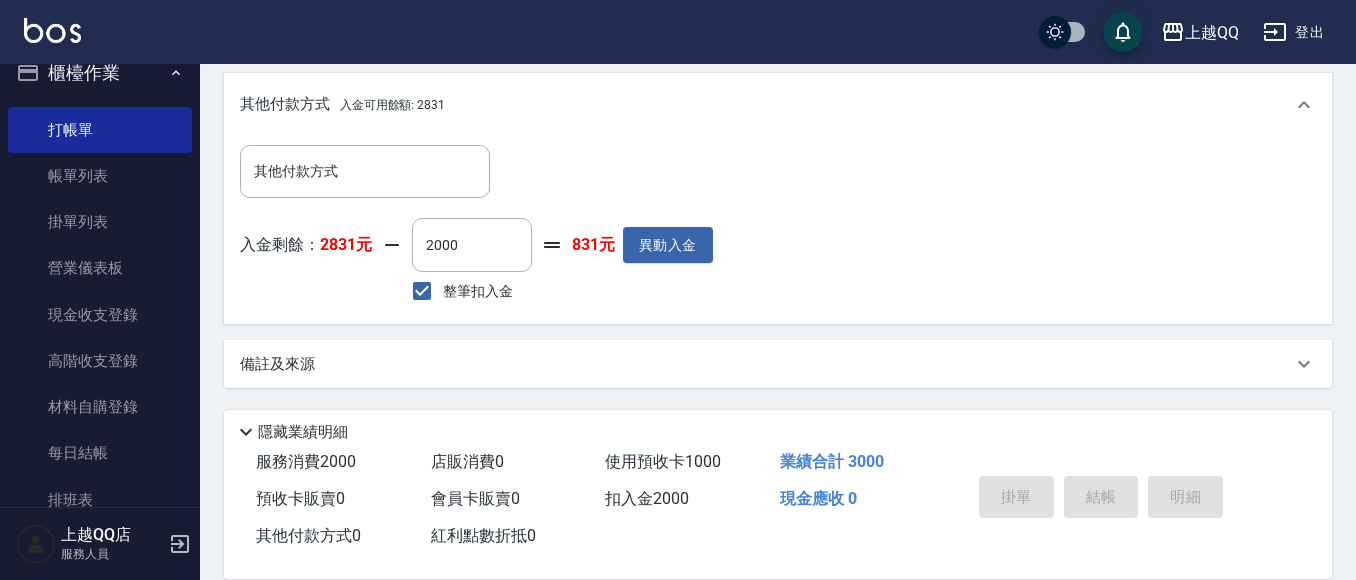 type on "[DATE] 18:05" 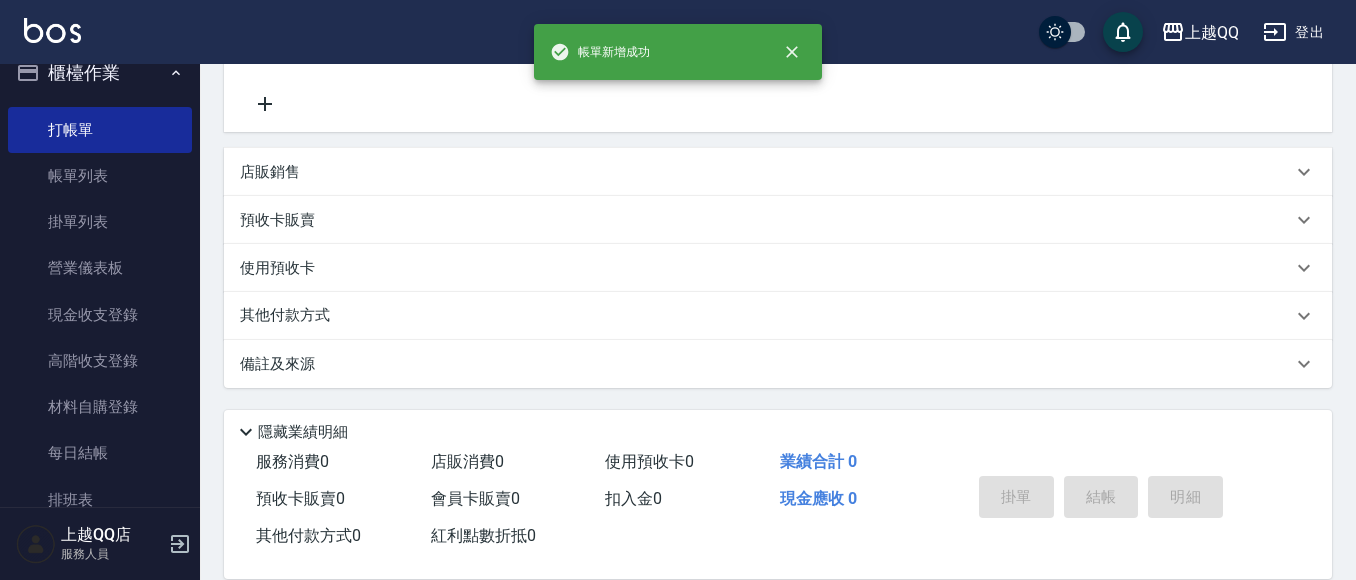 scroll, scrollTop: 0, scrollLeft: 0, axis: both 